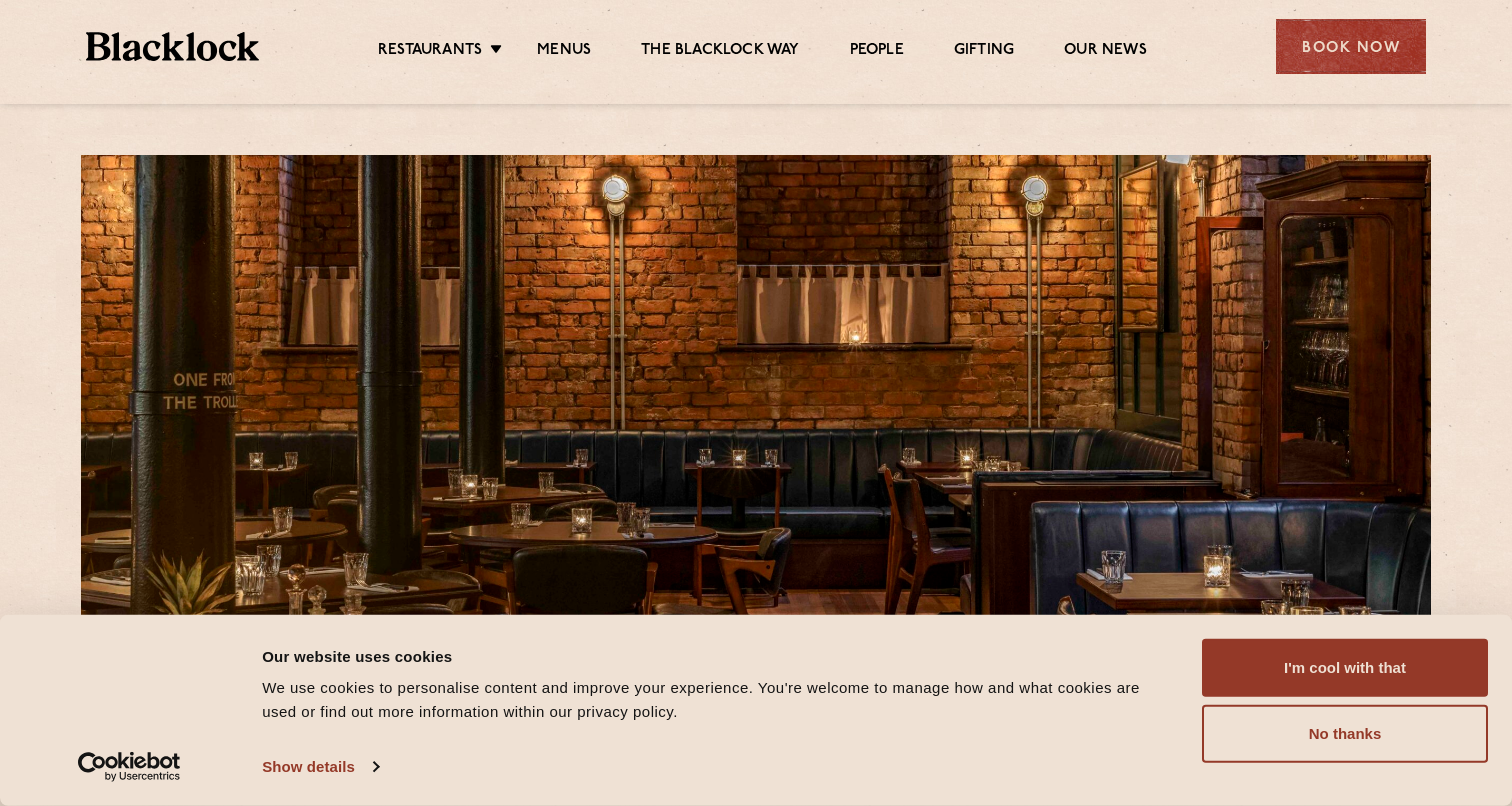 scroll, scrollTop: 0, scrollLeft: 0, axis: both 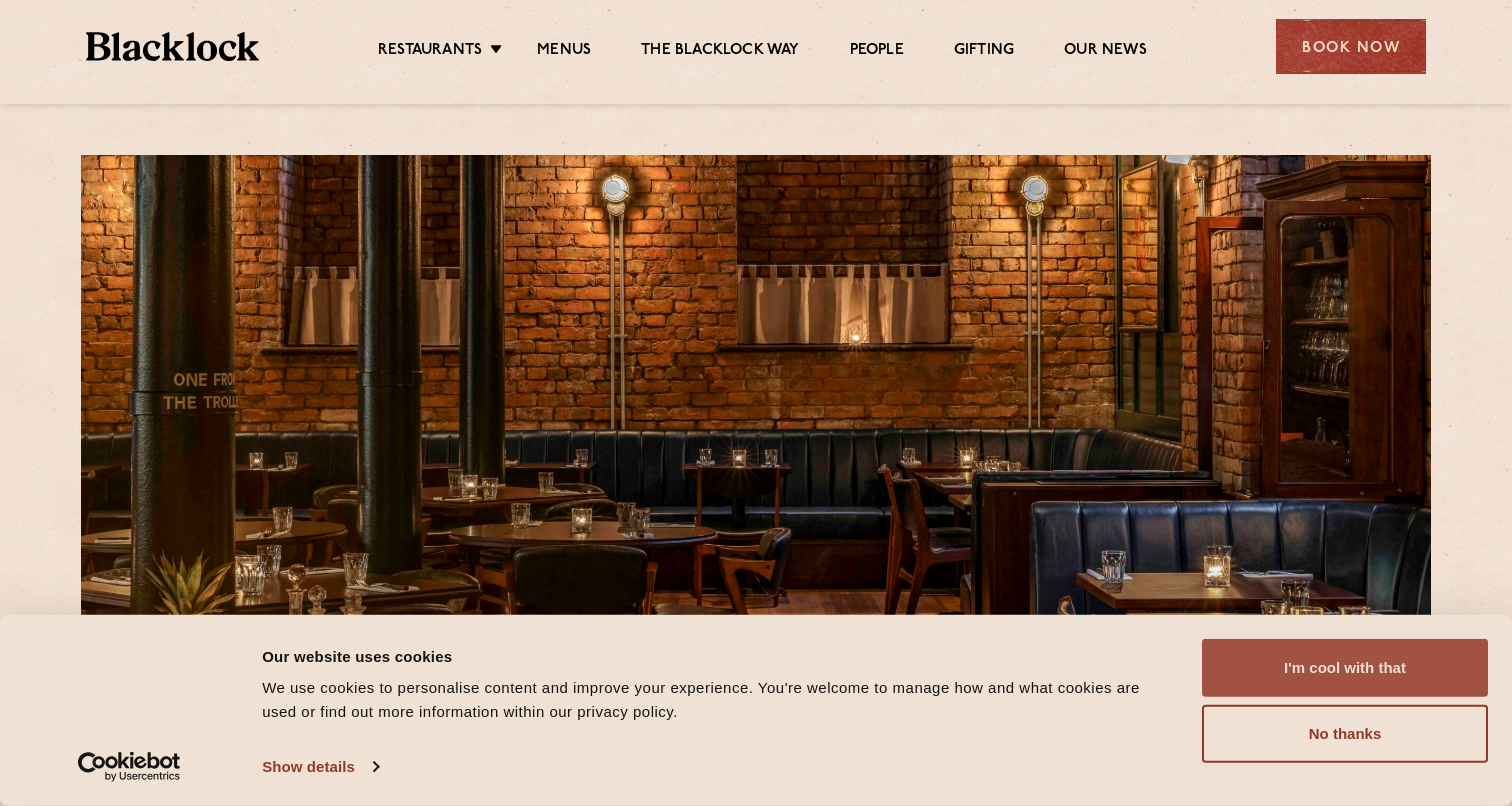 click on "I'm cool with that" at bounding box center (1345, 668) 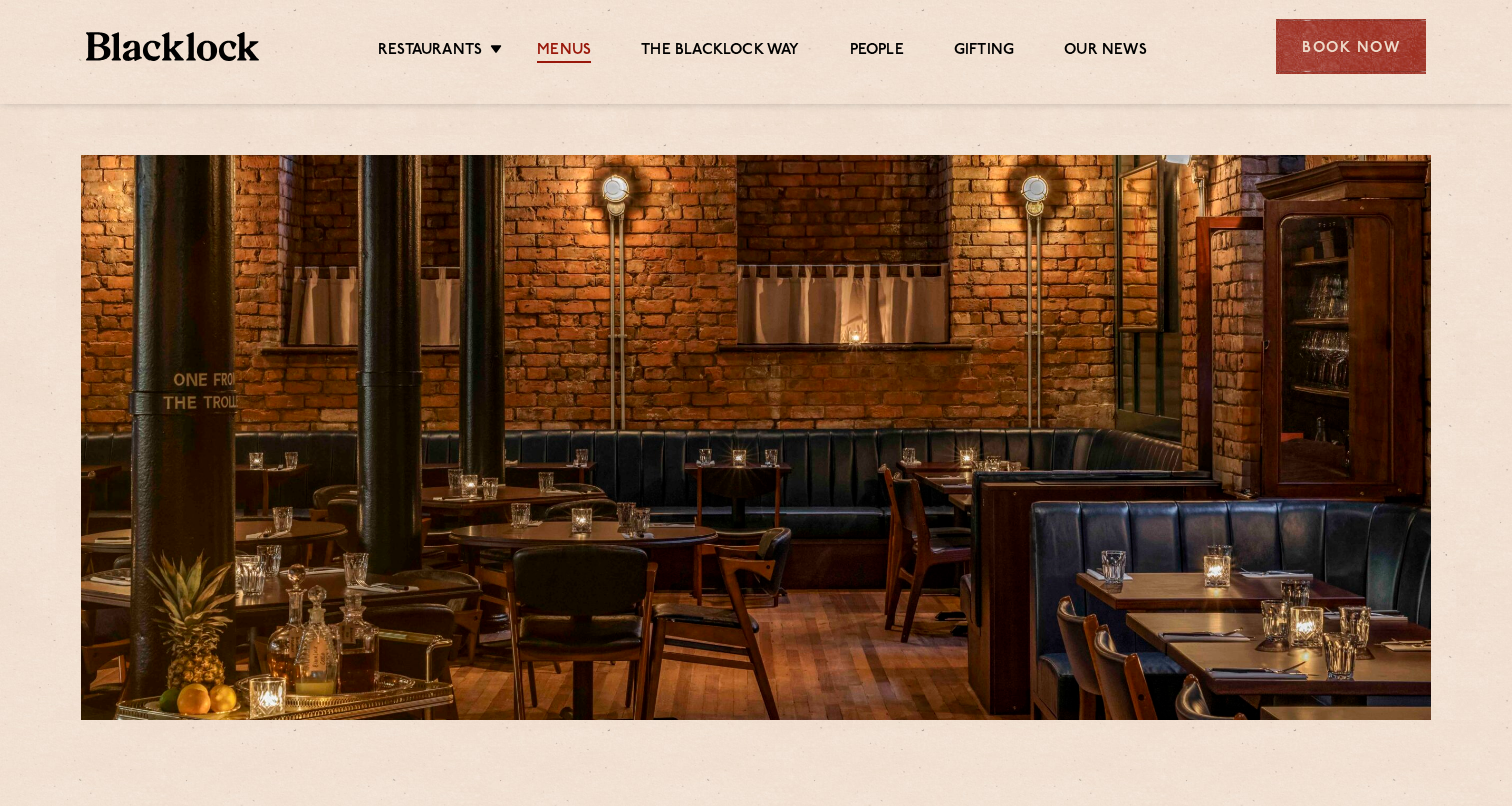click on "Menus" at bounding box center (564, 52) 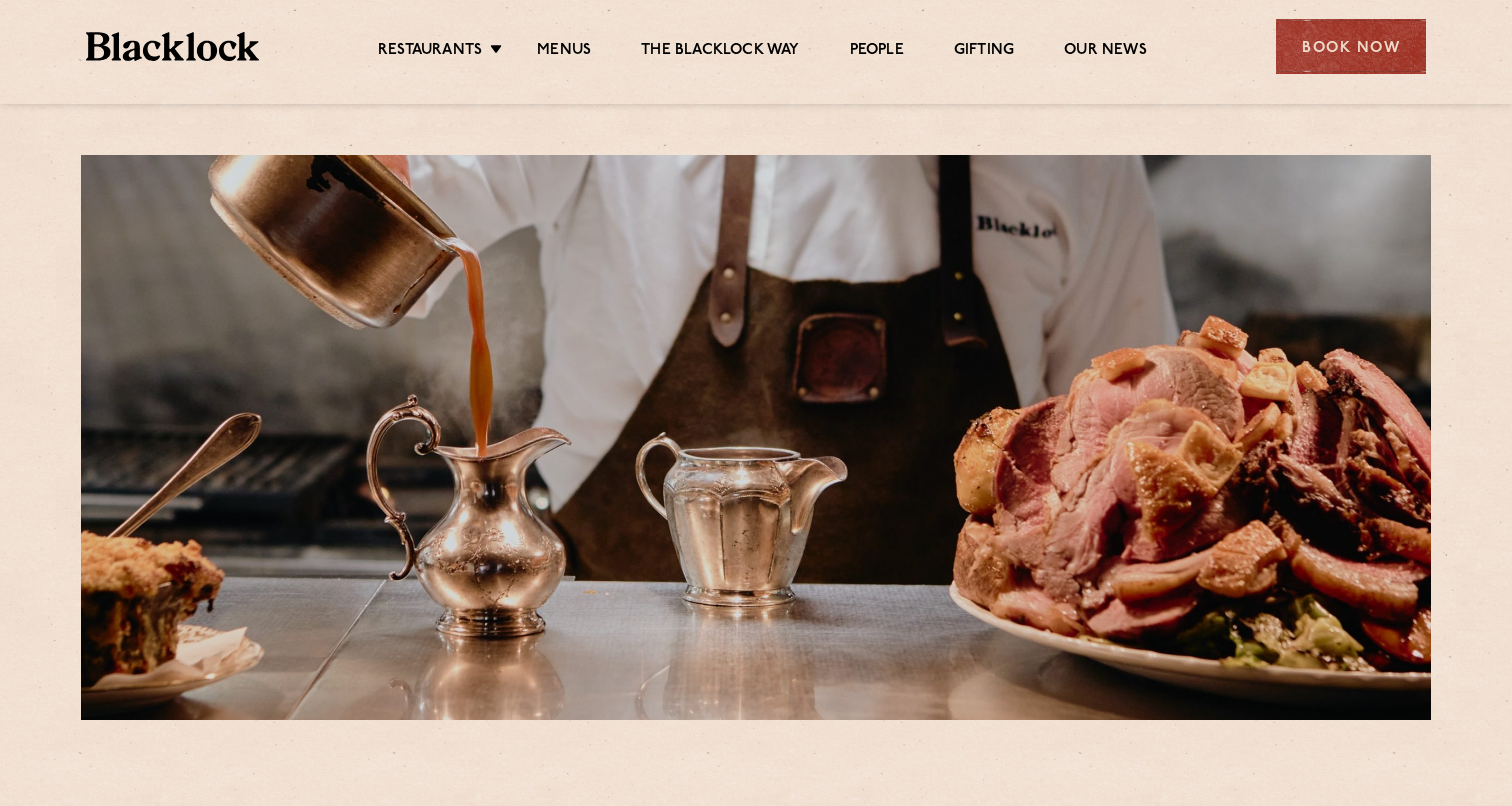 scroll, scrollTop: 0, scrollLeft: 0, axis: both 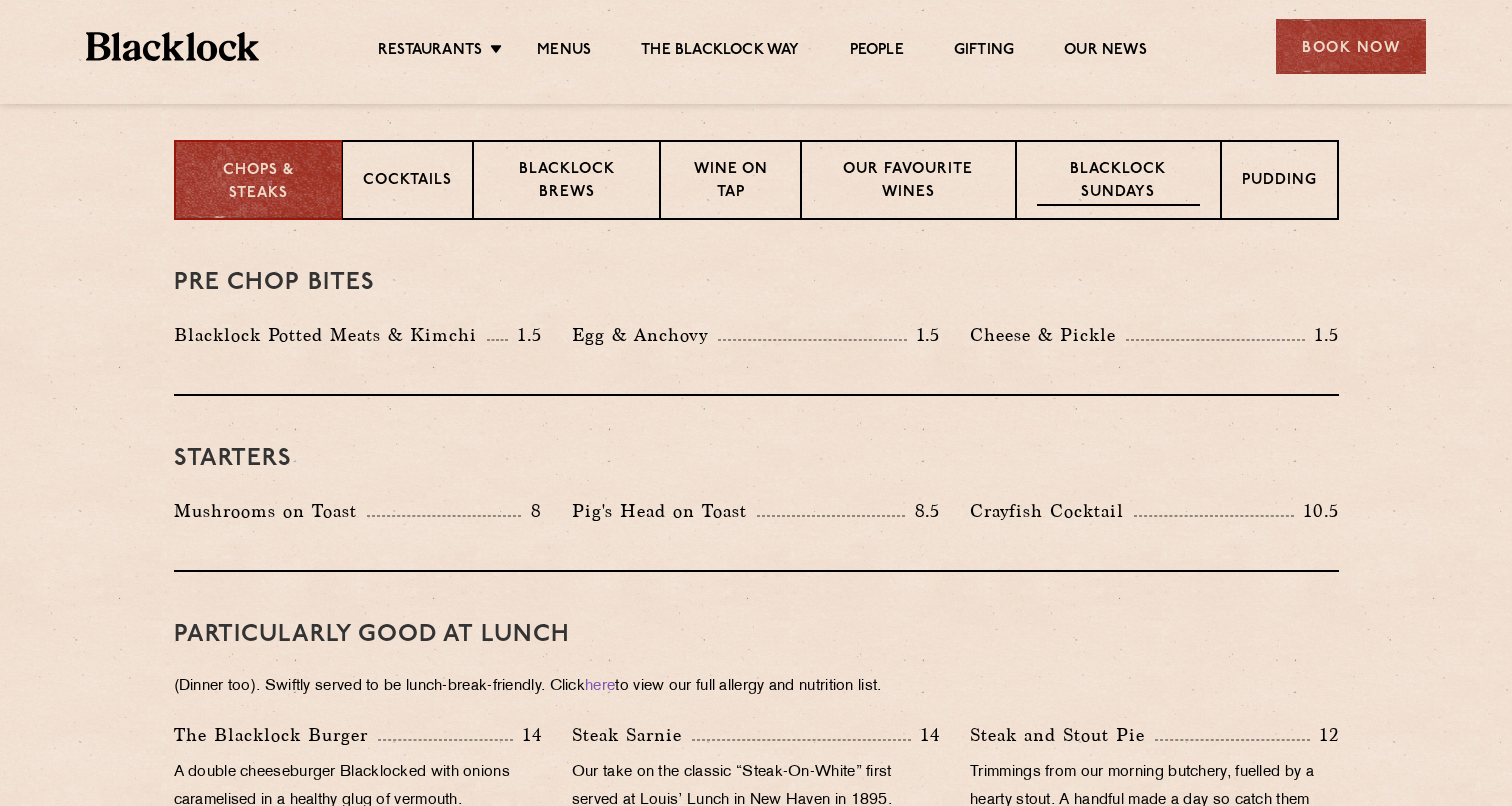 click on "Blacklock Sundays" at bounding box center (1118, 182) 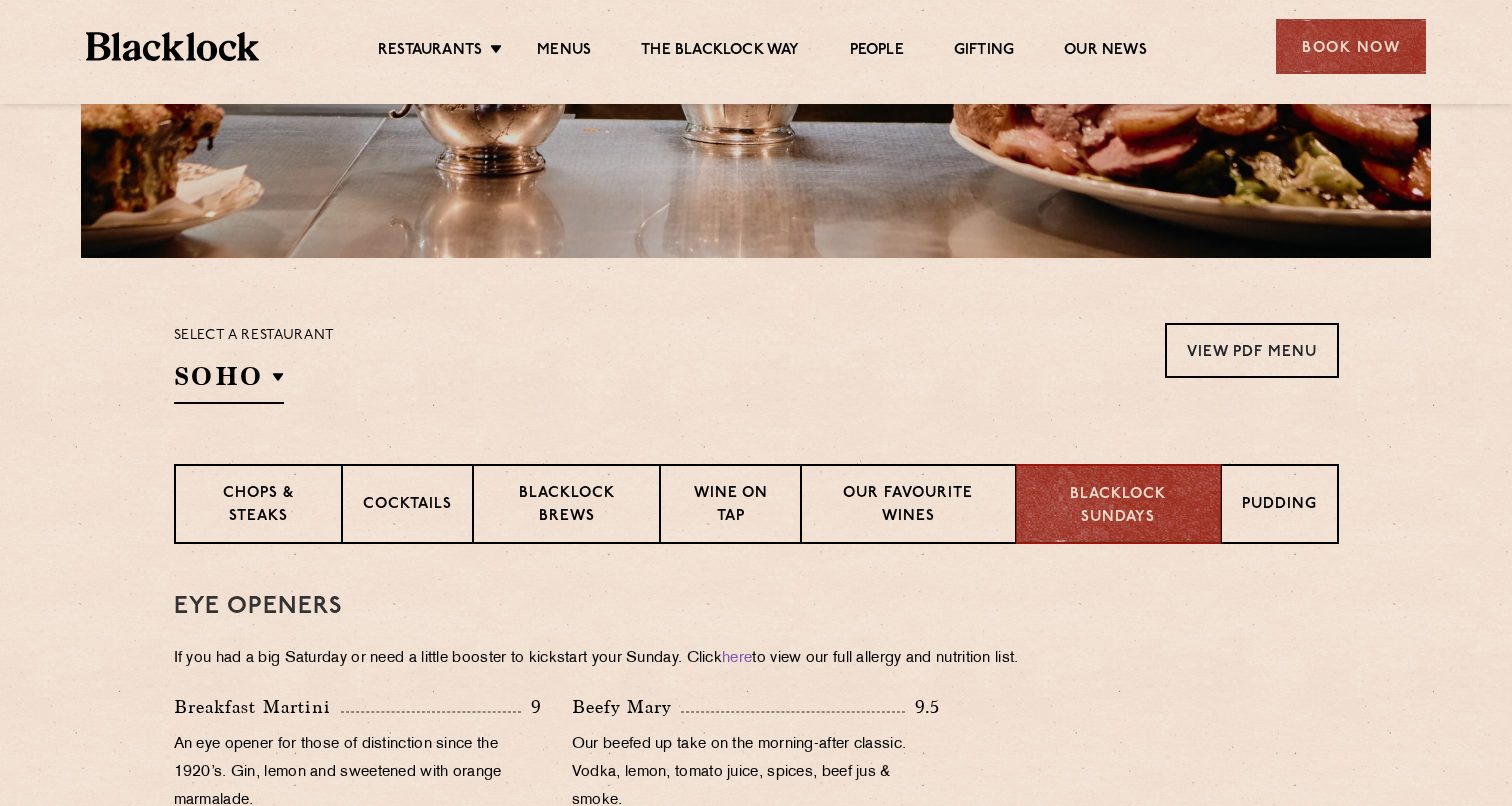 scroll, scrollTop: 519, scrollLeft: 0, axis: vertical 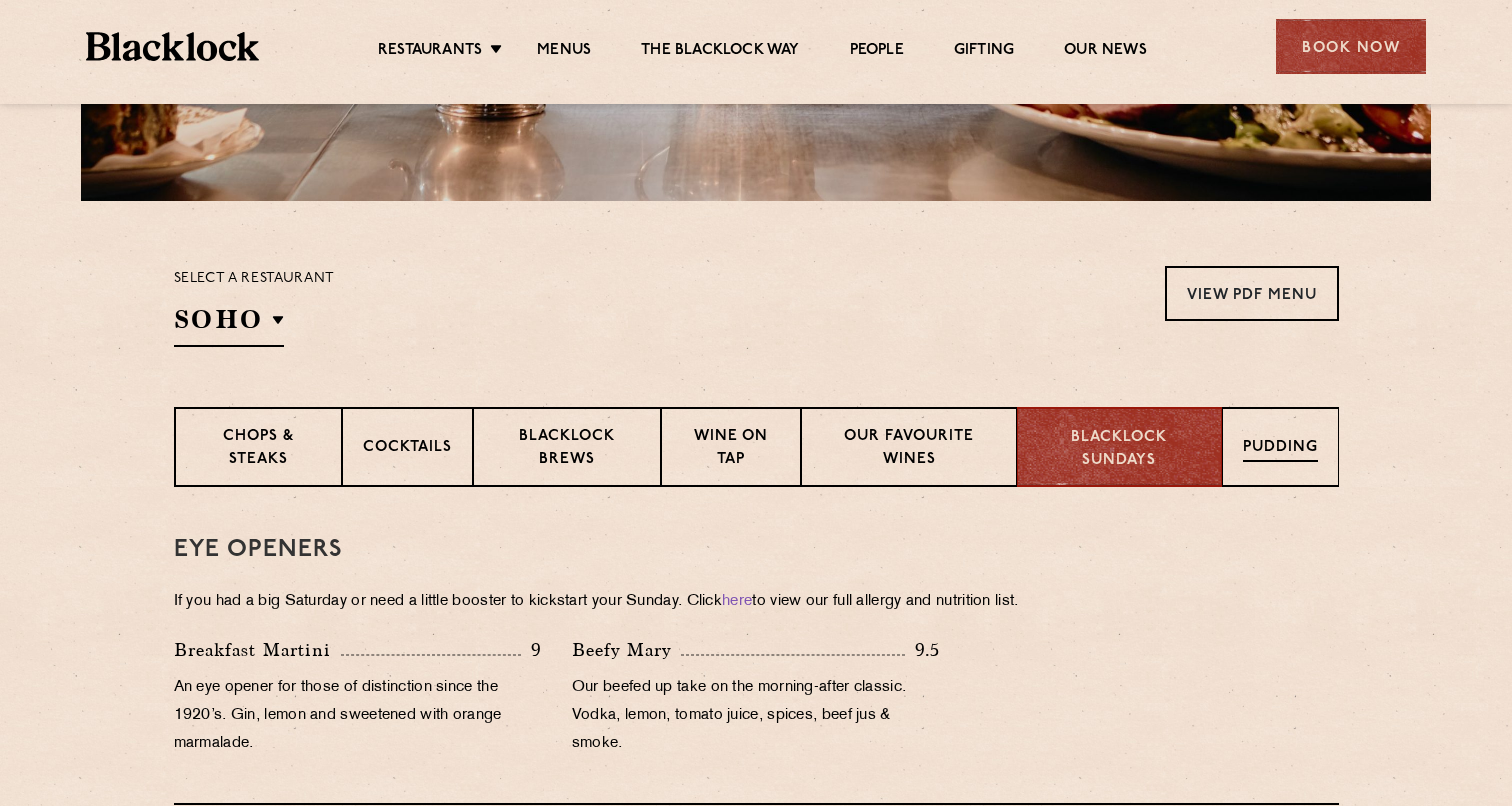 click on "Pudding" at bounding box center [1280, 449] 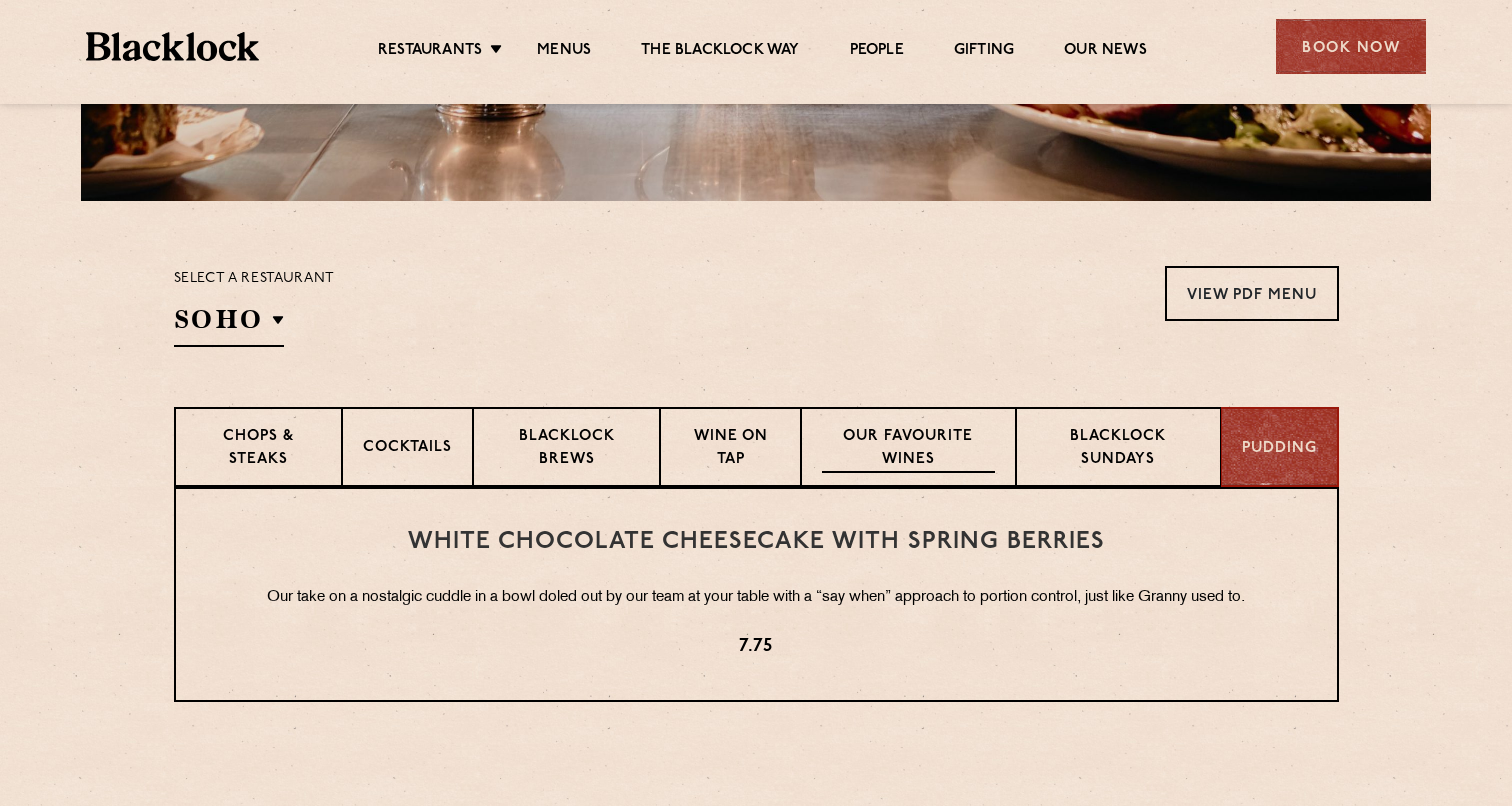 click on "Our favourite wines" at bounding box center (908, 449) 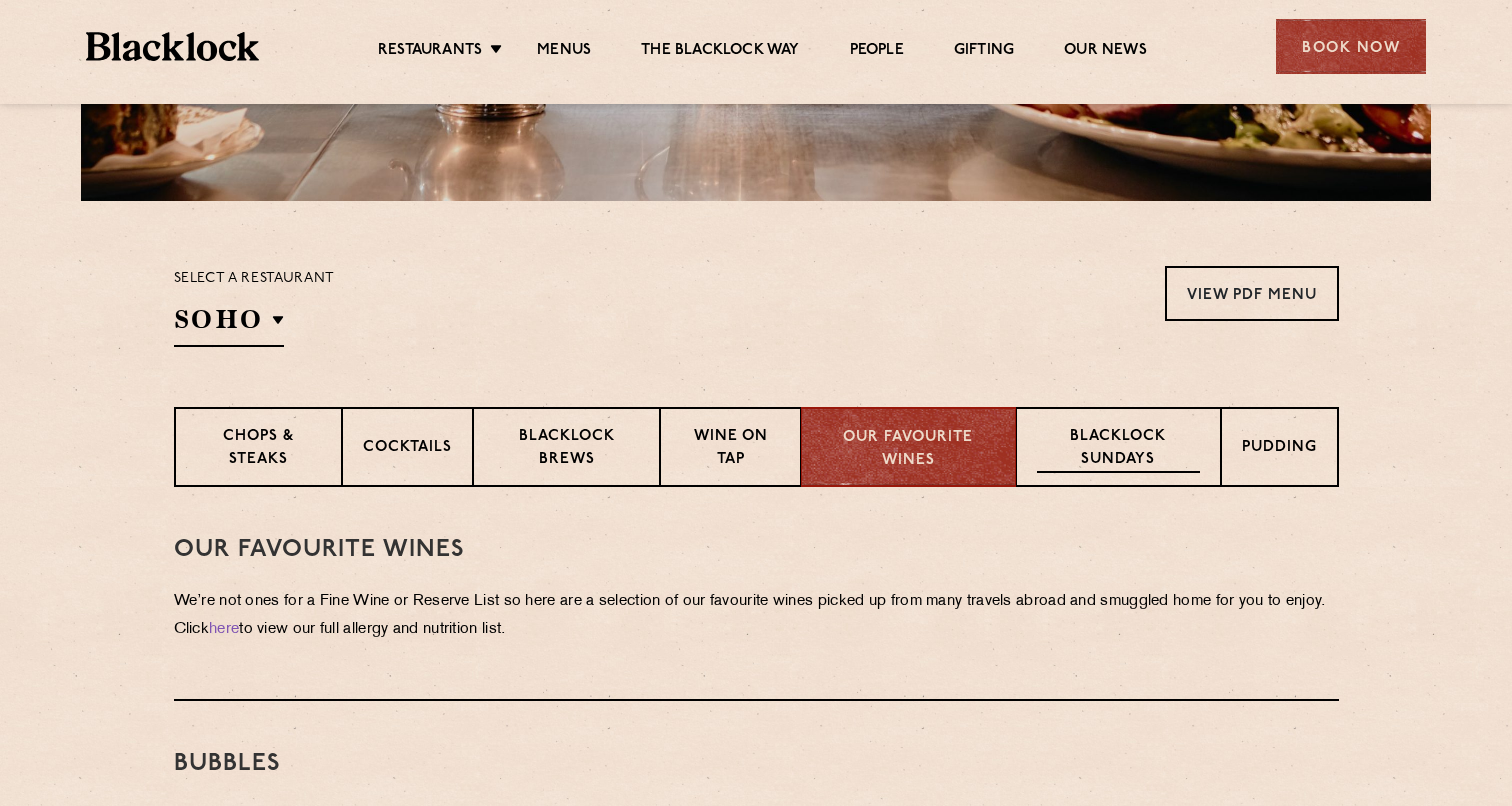 click on "Blacklock Sundays" at bounding box center (1118, 449) 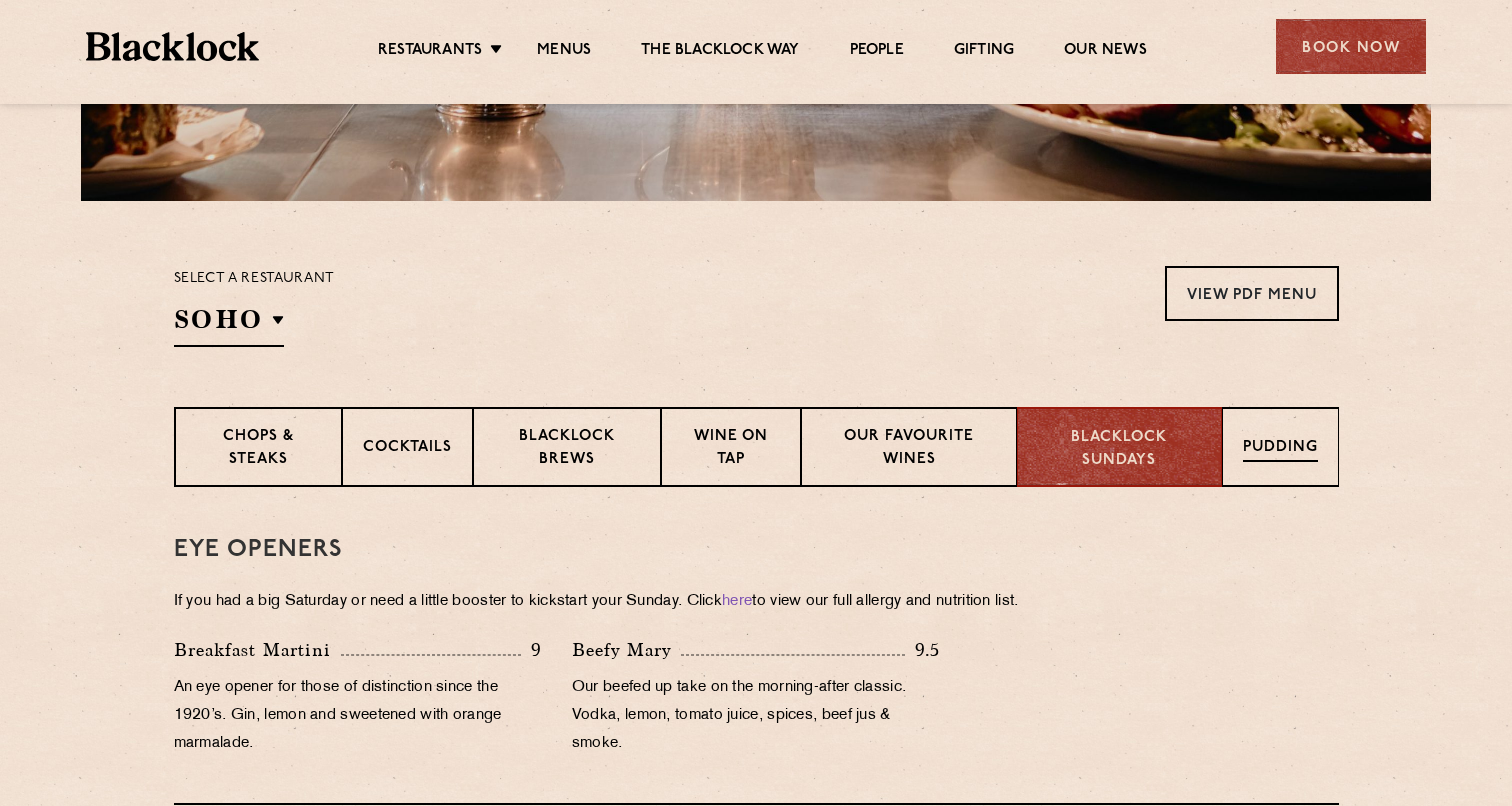 click on "Pudding" at bounding box center (1280, 447) 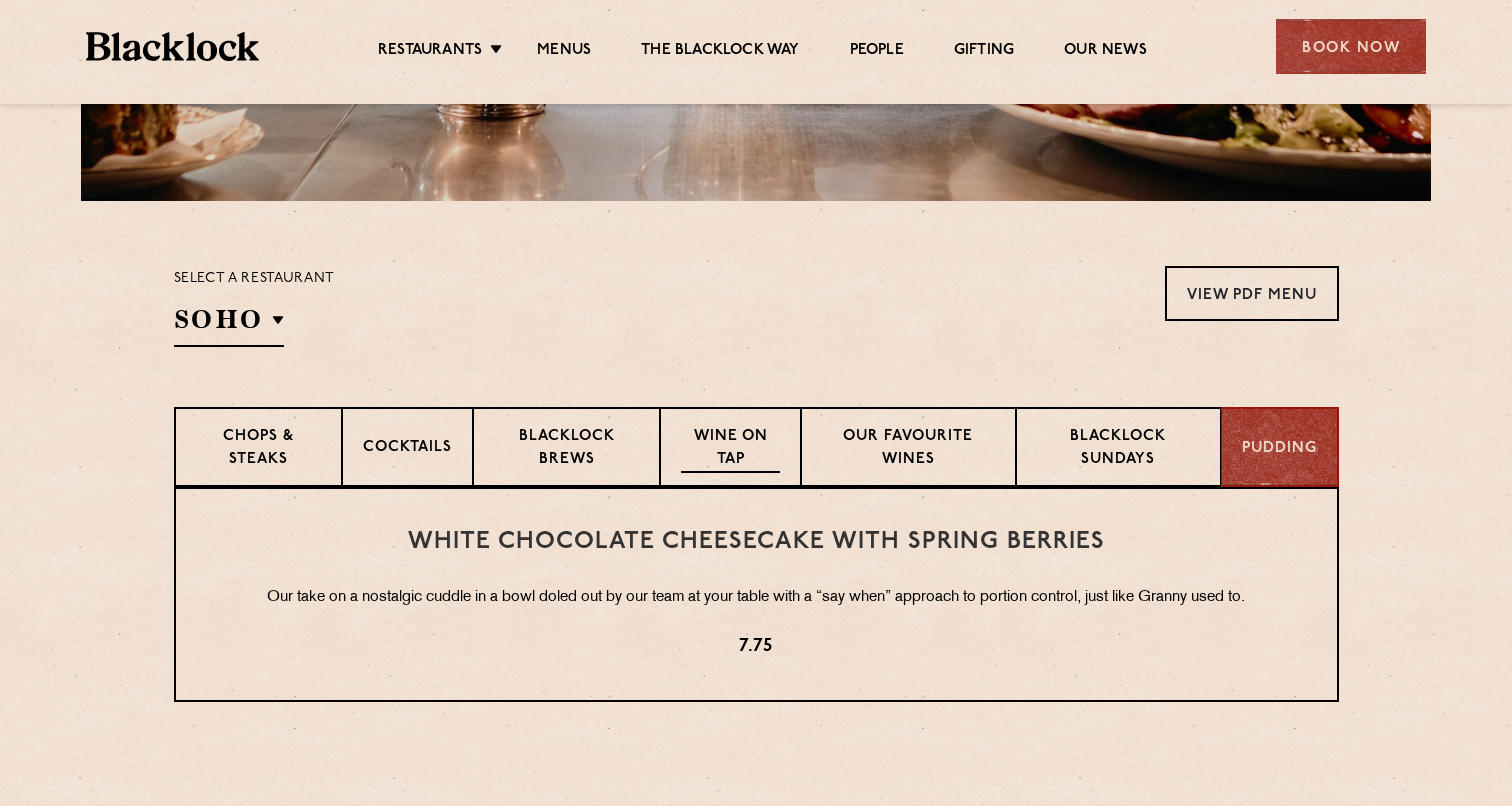 click on "Wine on Tap" at bounding box center (730, 449) 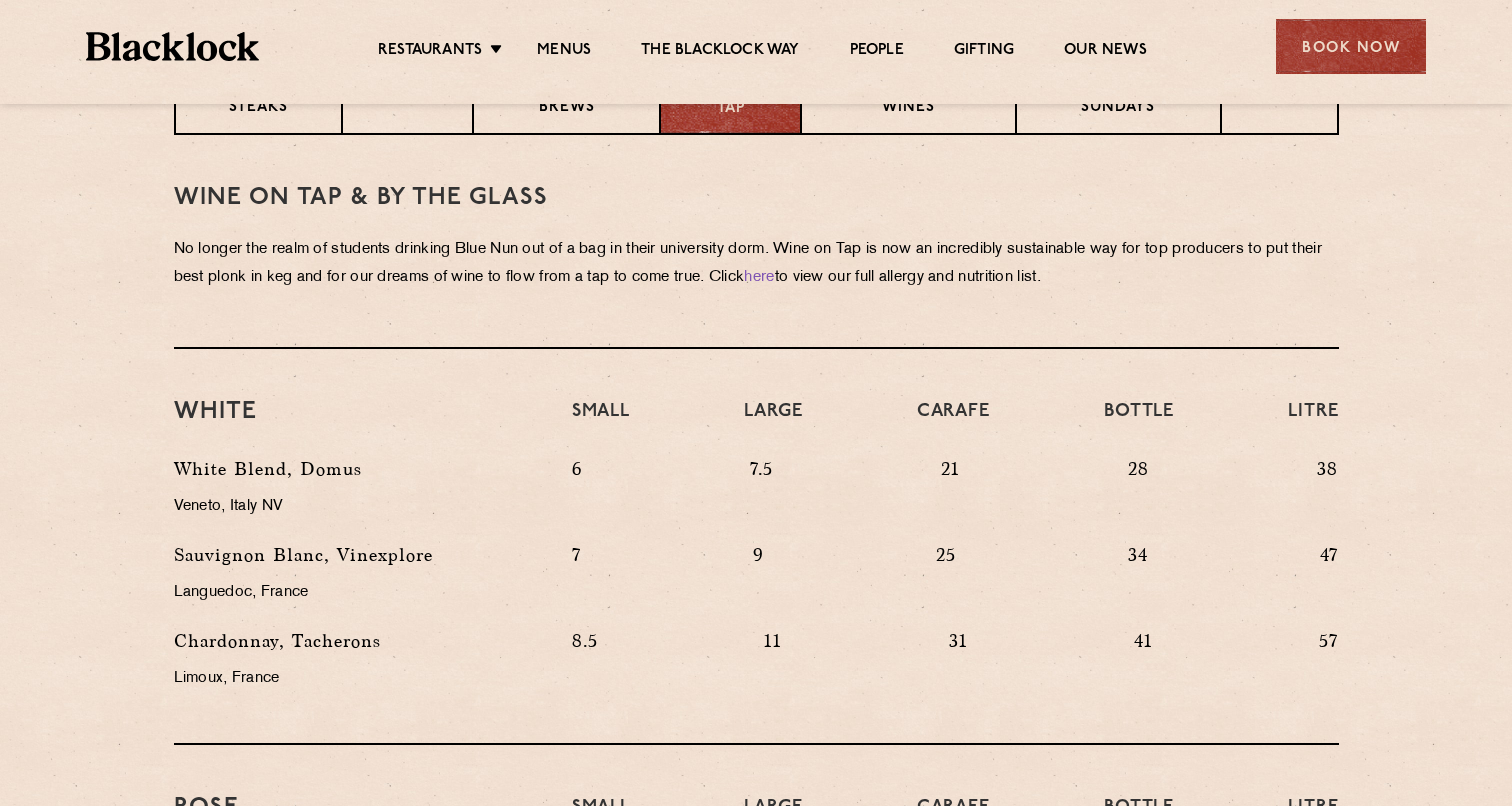 scroll, scrollTop: 829, scrollLeft: 0, axis: vertical 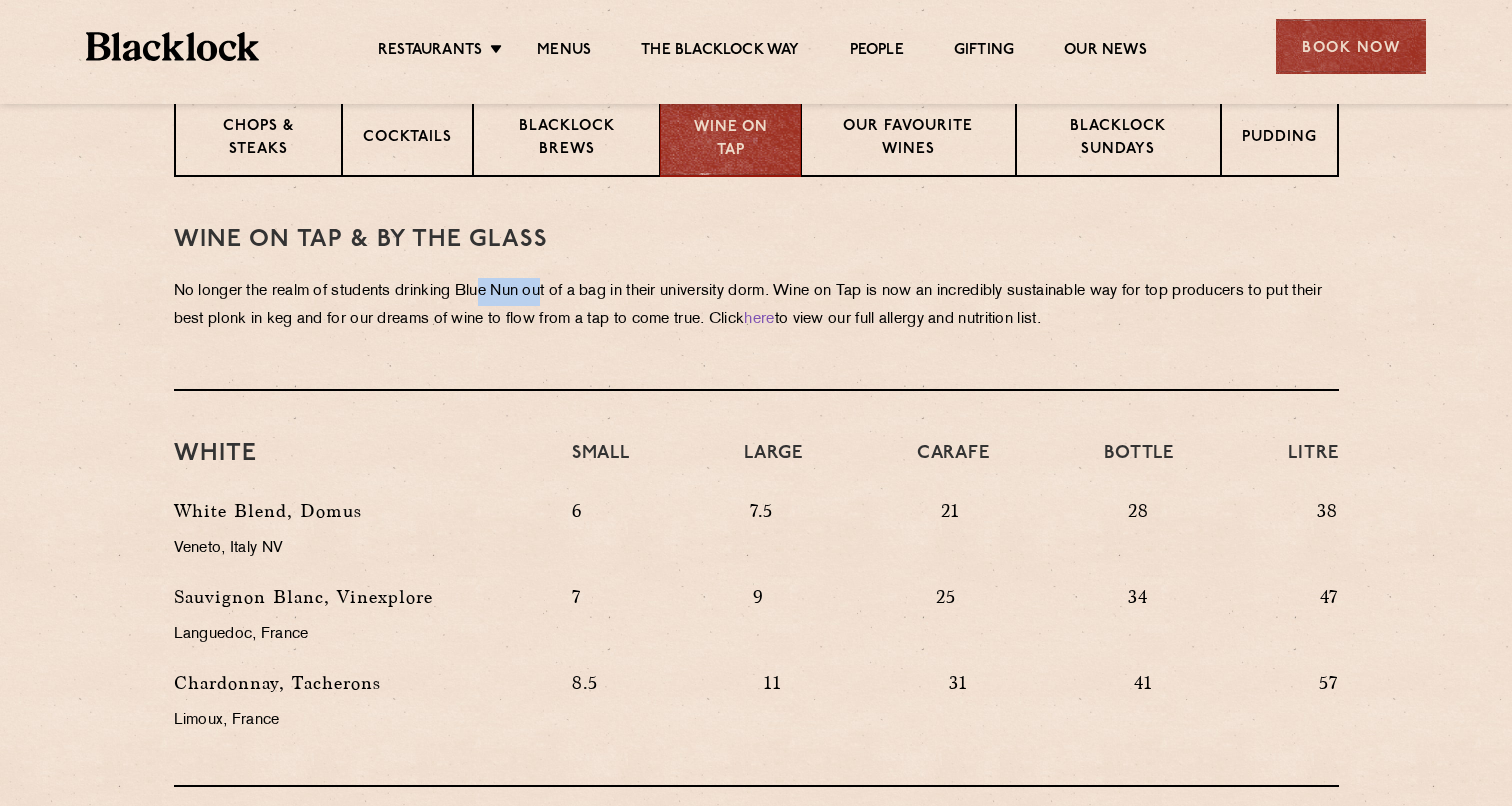 drag, startPoint x: 483, startPoint y: 291, endPoint x: 552, endPoint y: 292, distance: 69.00725 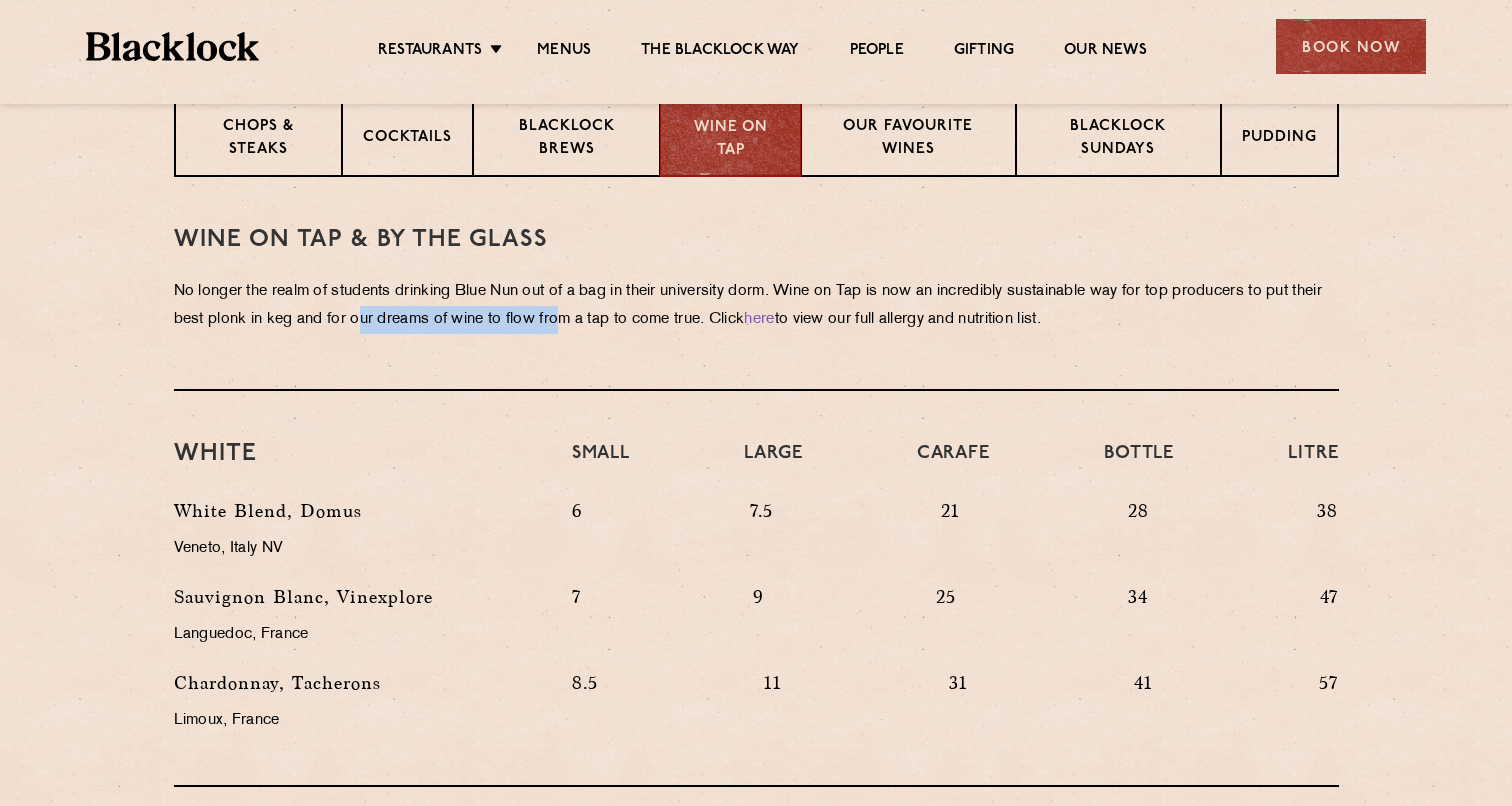 drag, startPoint x: 395, startPoint y: 319, endPoint x: 613, endPoint y: 319, distance: 218 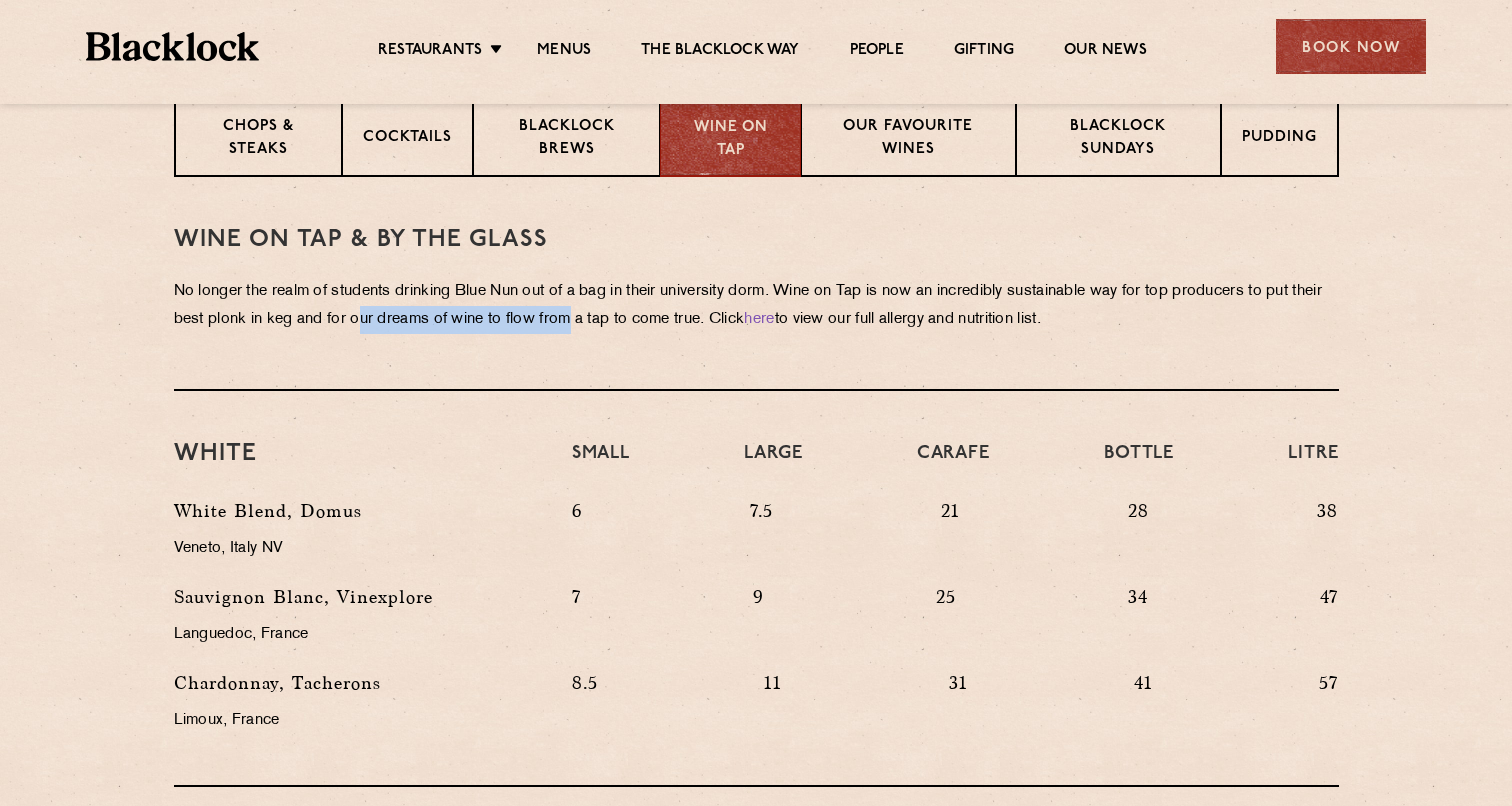 click on "No longer the realm of students drinking Blue Nun out of a bag in their university dorm. Wine on Tap is now an incredibly sustainable way for top producers to put their best plonk in keg and for our dreams of wine to flow from a tap to come true. Click  here  to view our full allergy and nutrition list." at bounding box center (756, 306) 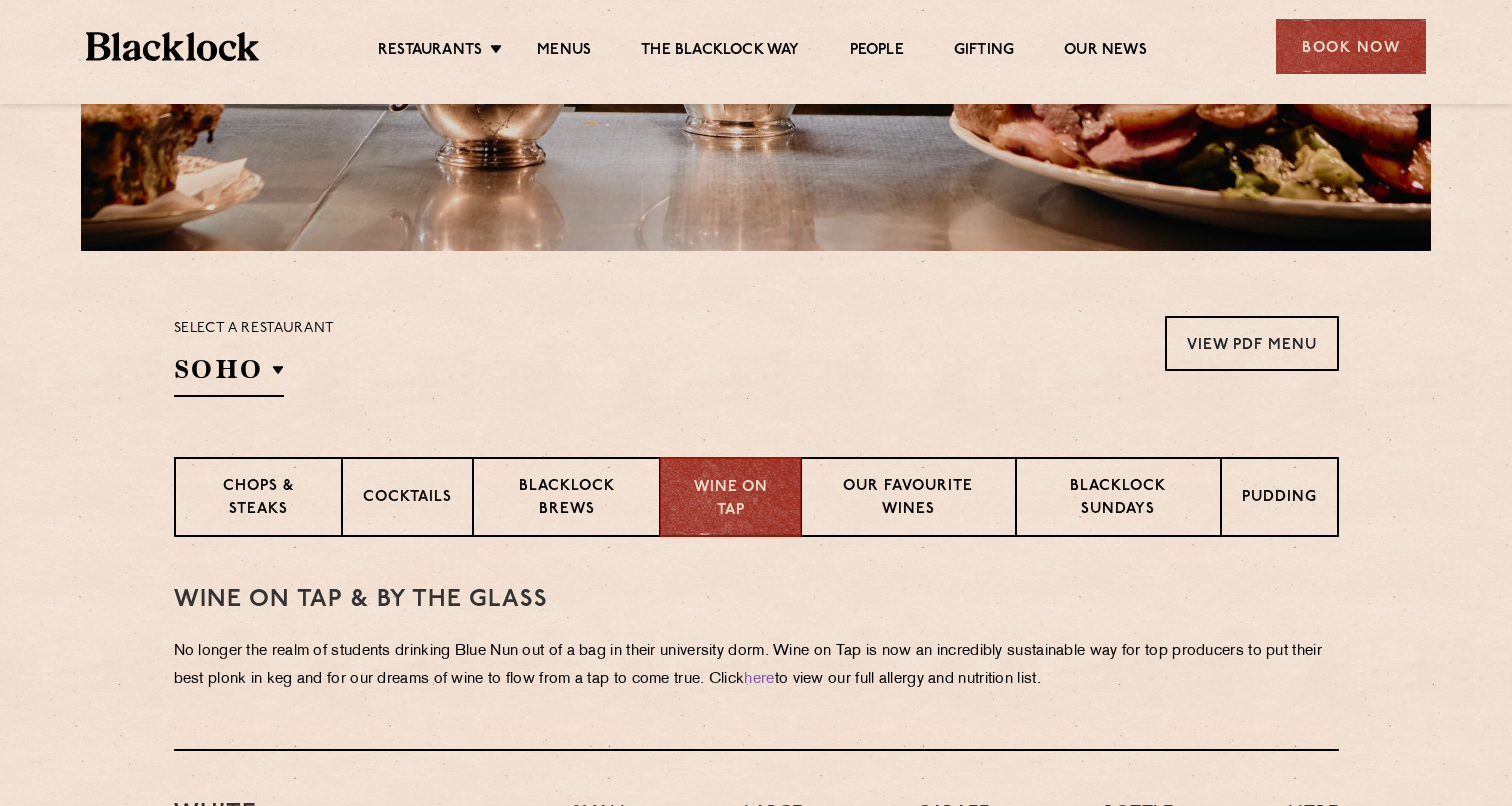 scroll, scrollTop: 417, scrollLeft: 0, axis: vertical 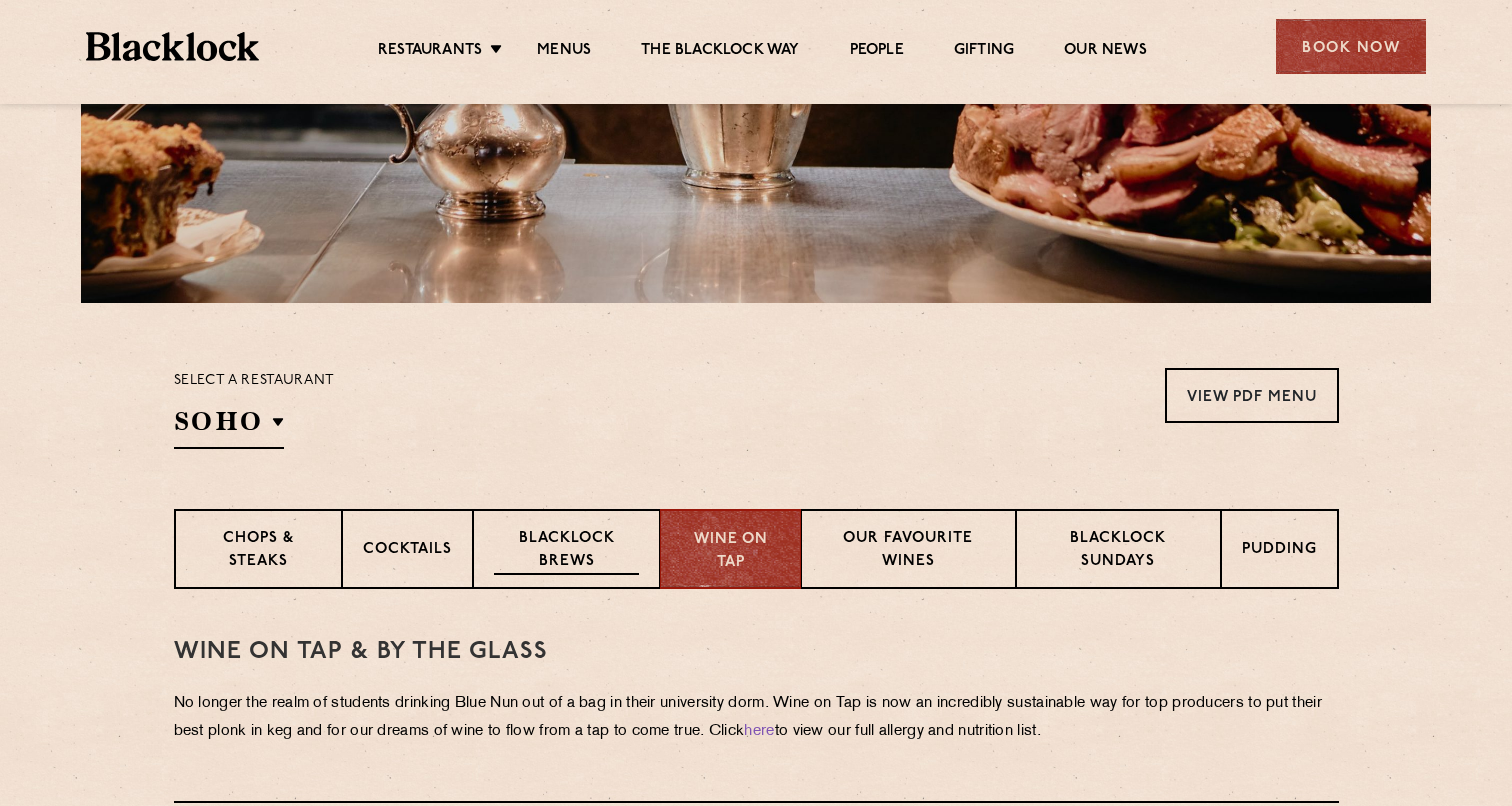 click on "Blacklock Brews" at bounding box center [567, 549] 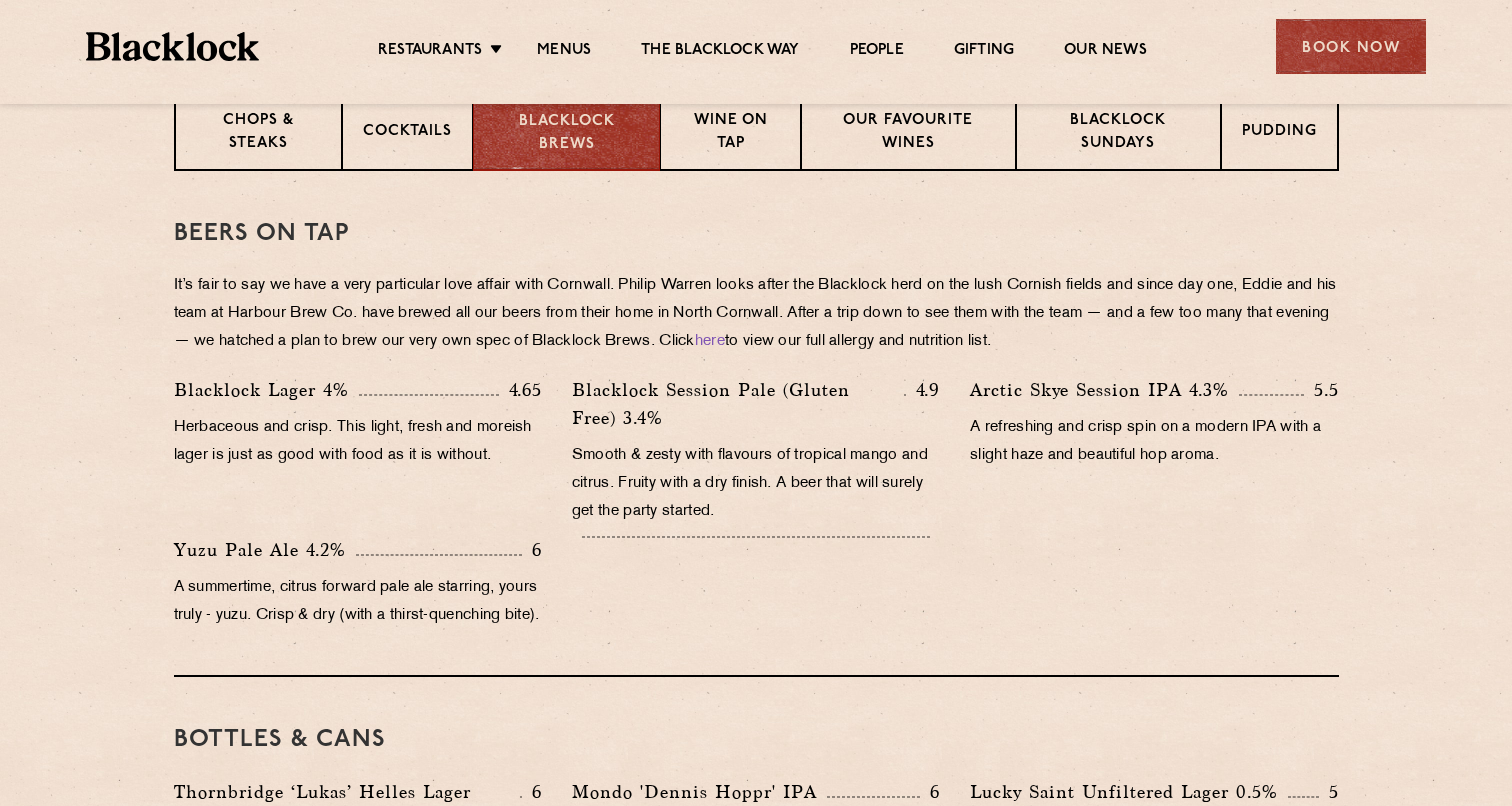 scroll, scrollTop: 648, scrollLeft: 0, axis: vertical 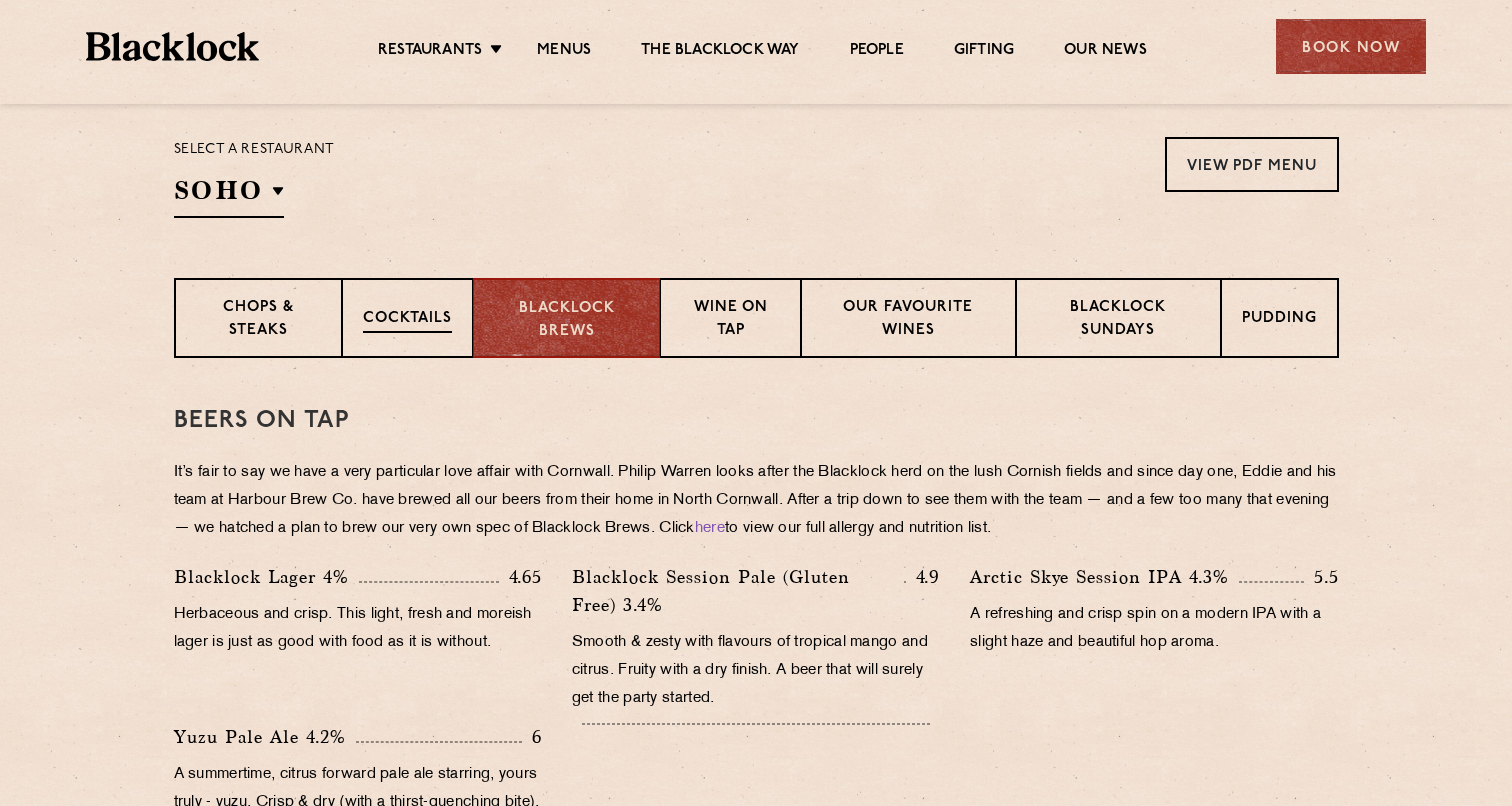 click on "Cocktails" at bounding box center [407, 318] 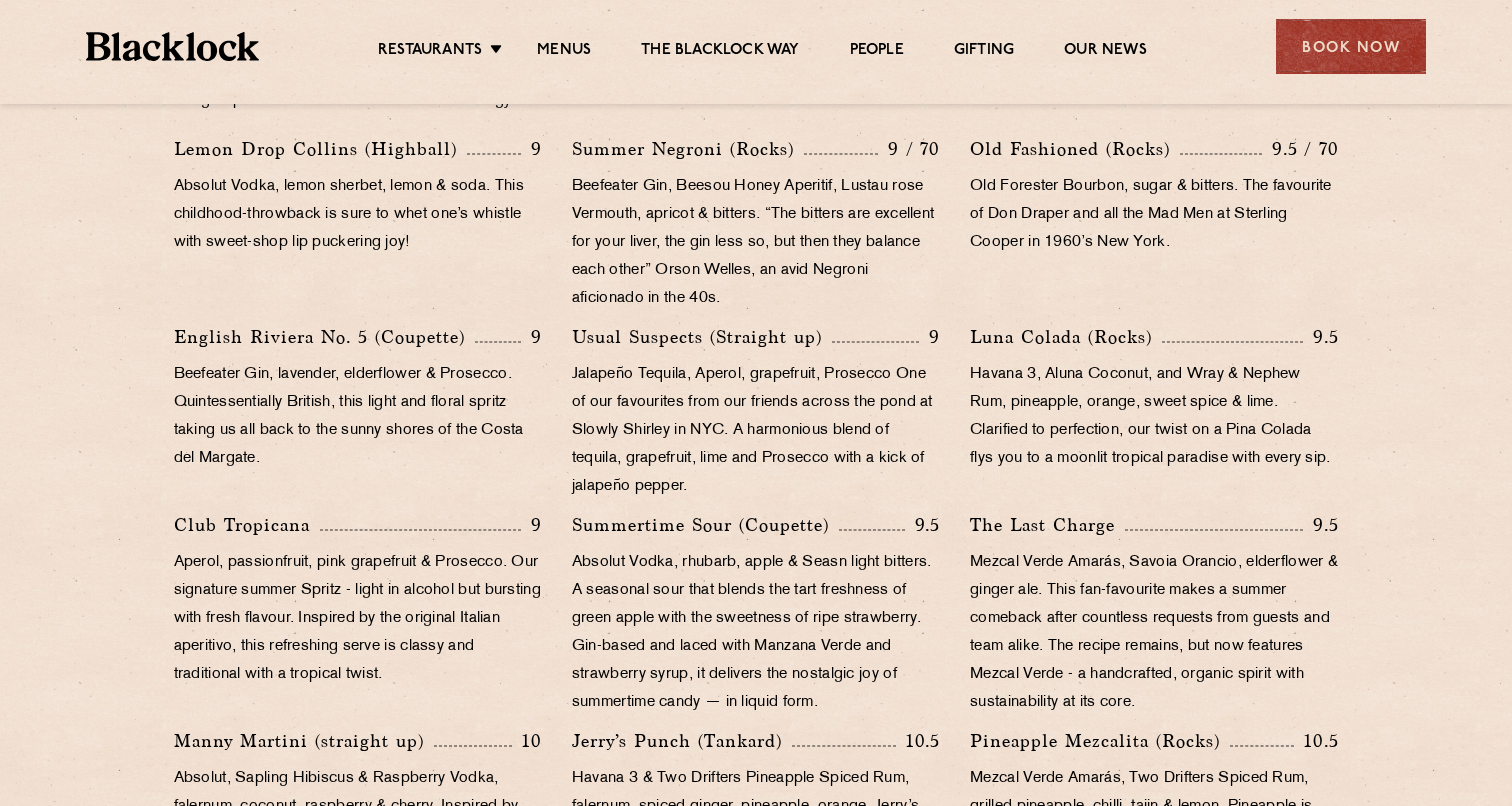 scroll, scrollTop: 1078, scrollLeft: 0, axis: vertical 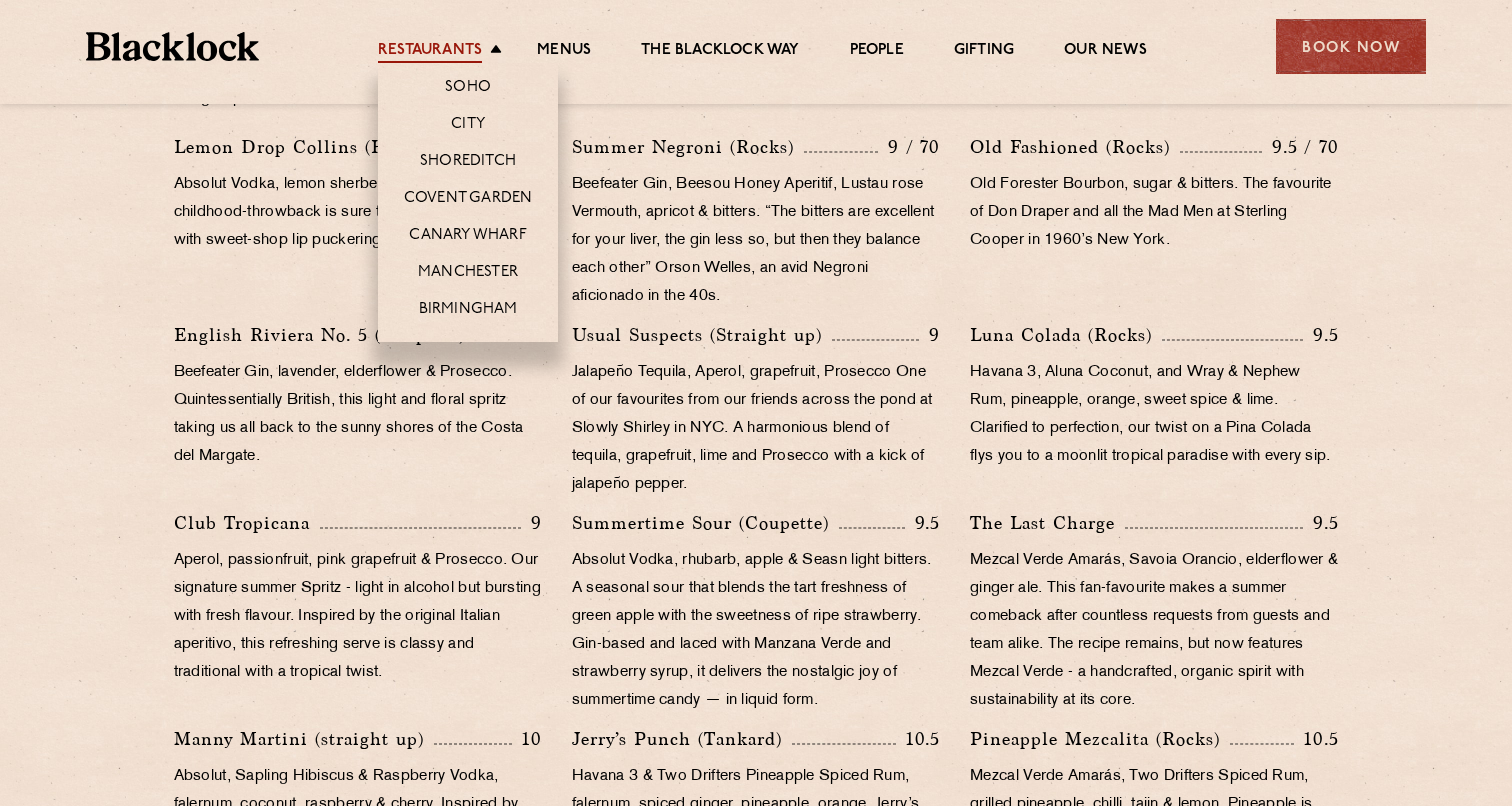 click on "Restaurants" at bounding box center [430, 52] 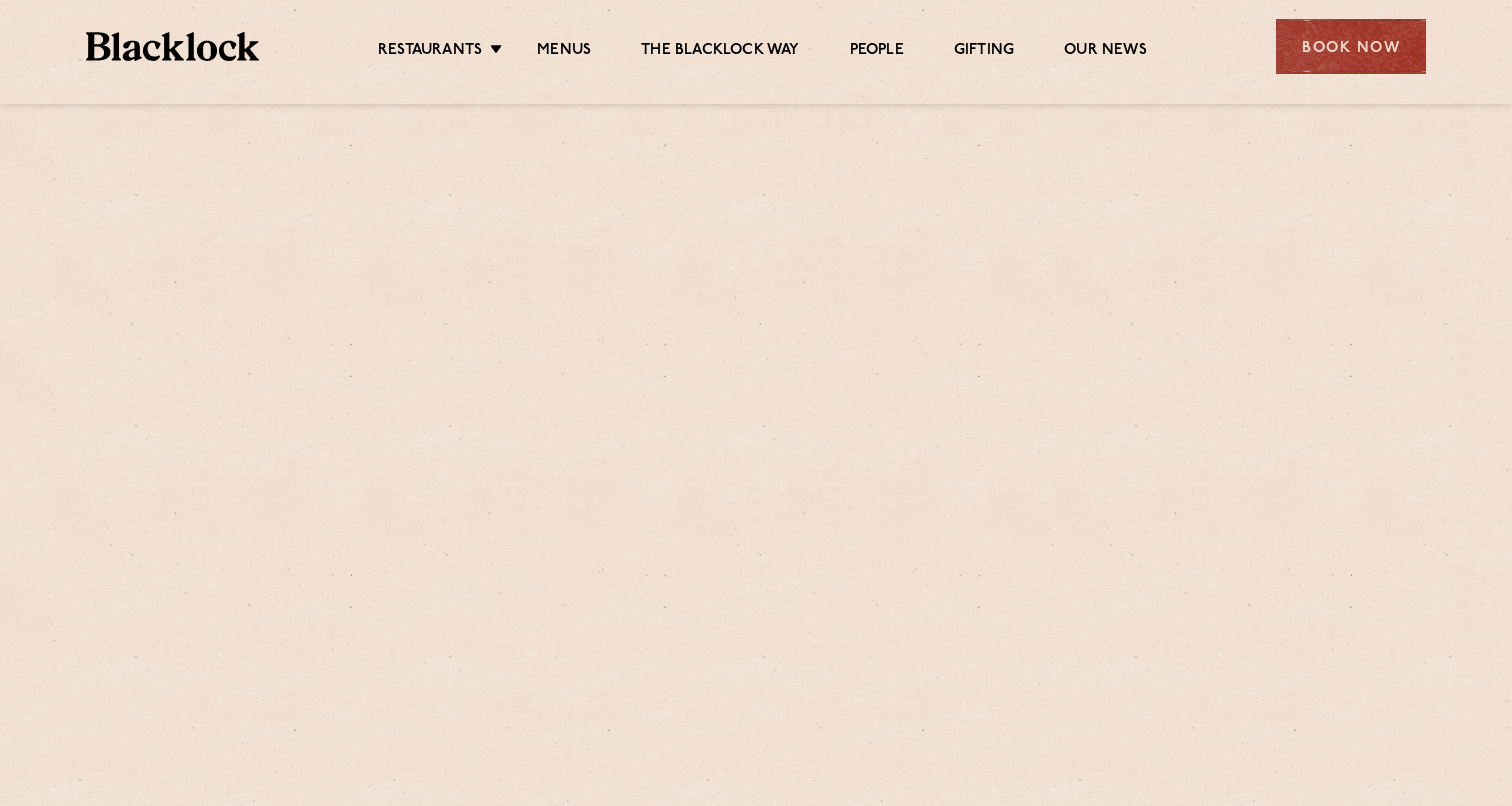 scroll, scrollTop: 0, scrollLeft: 0, axis: both 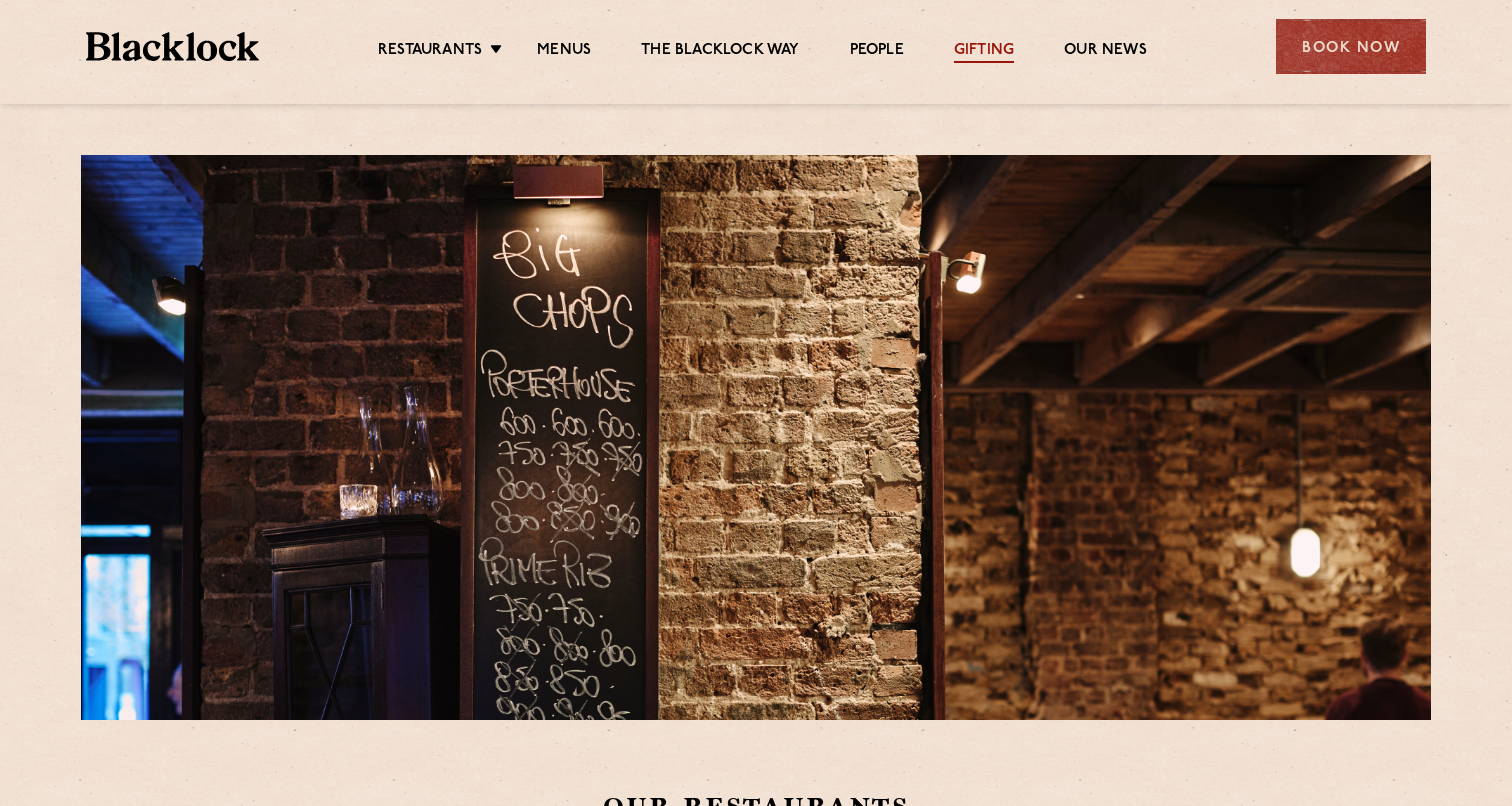 drag, startPoint x: 1157, startPoint y: 223, endPoint x: 1012, endPoint y: 45, distance: 229.58441 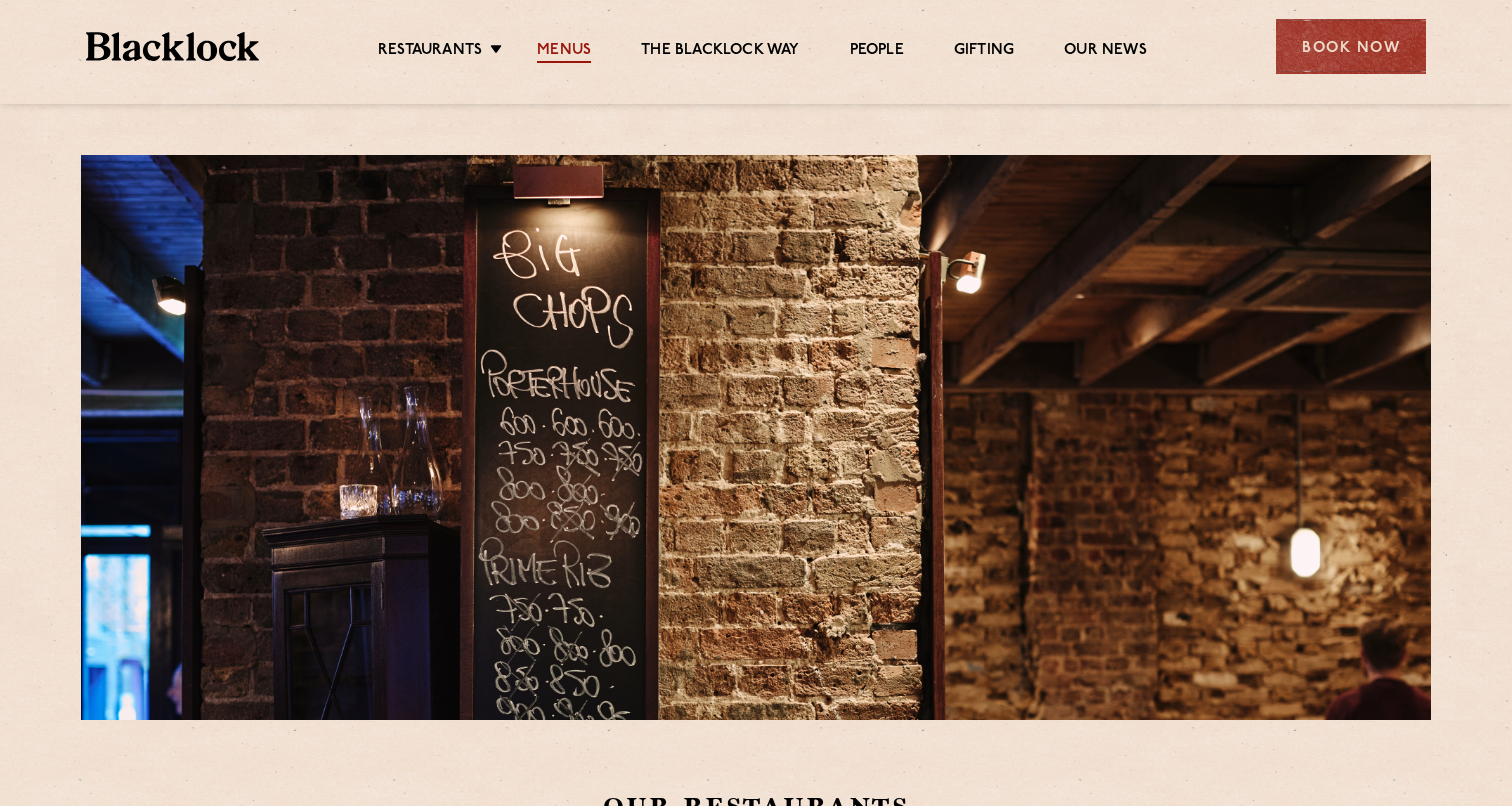 click on "Menus" at bounding box center (564, 52) 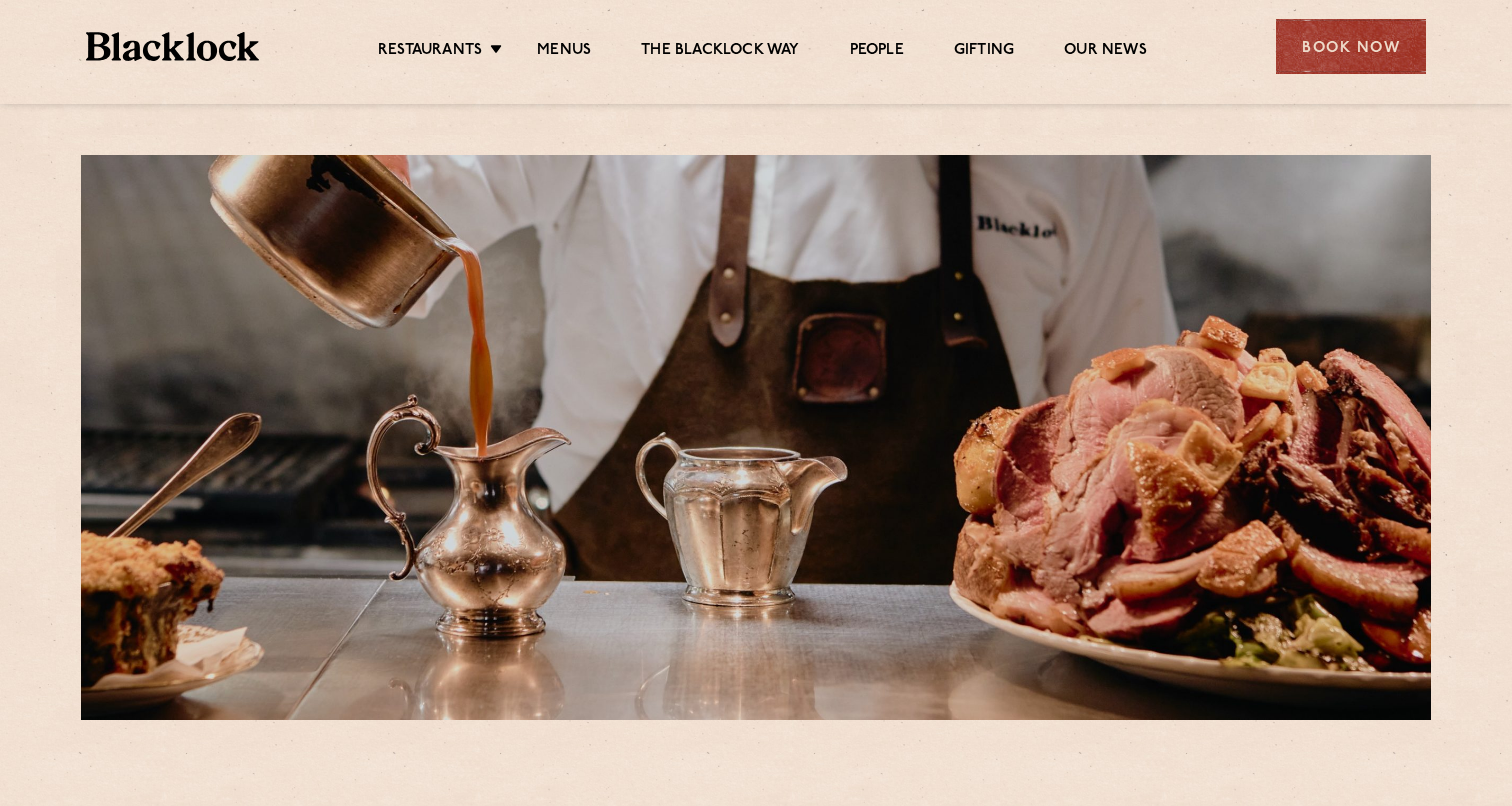 scroll, scrollTop: 0, scrollLeft: 0, axis: both 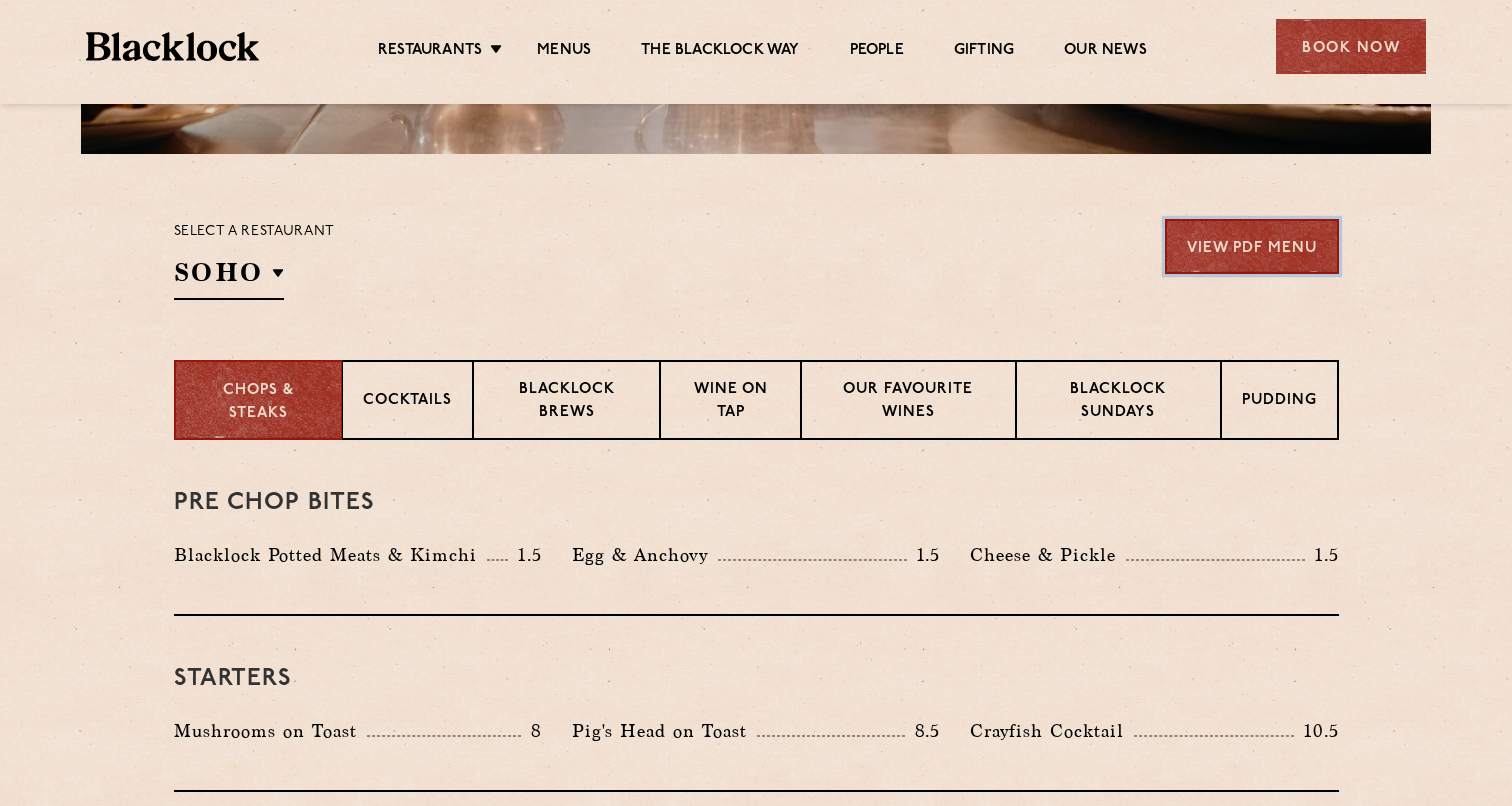 click on "View PDF Menu" at bounding box center (1252, 246) 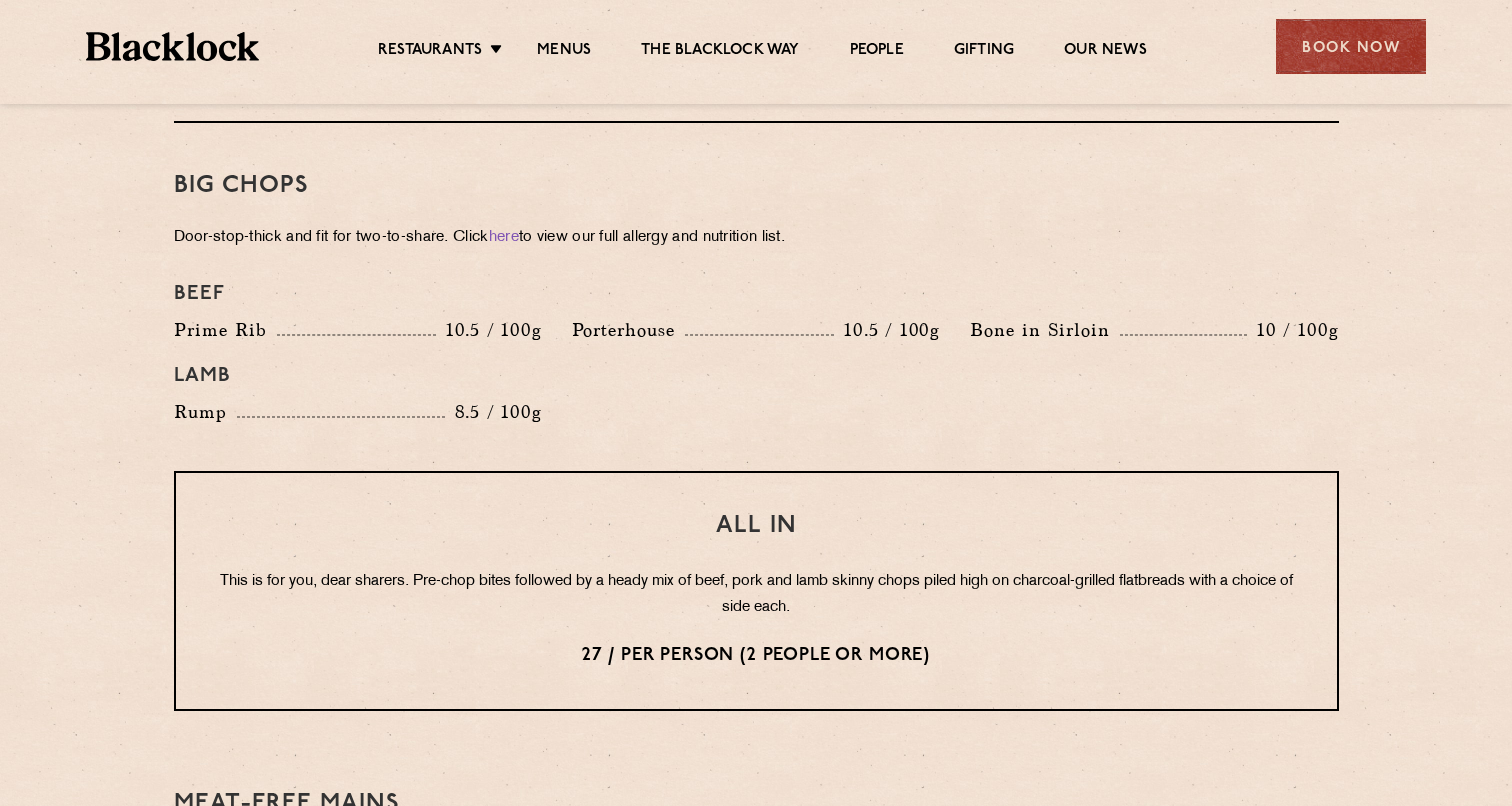 scroll, scrollTop: 2192, scrollLeft: 0, axis: vertical 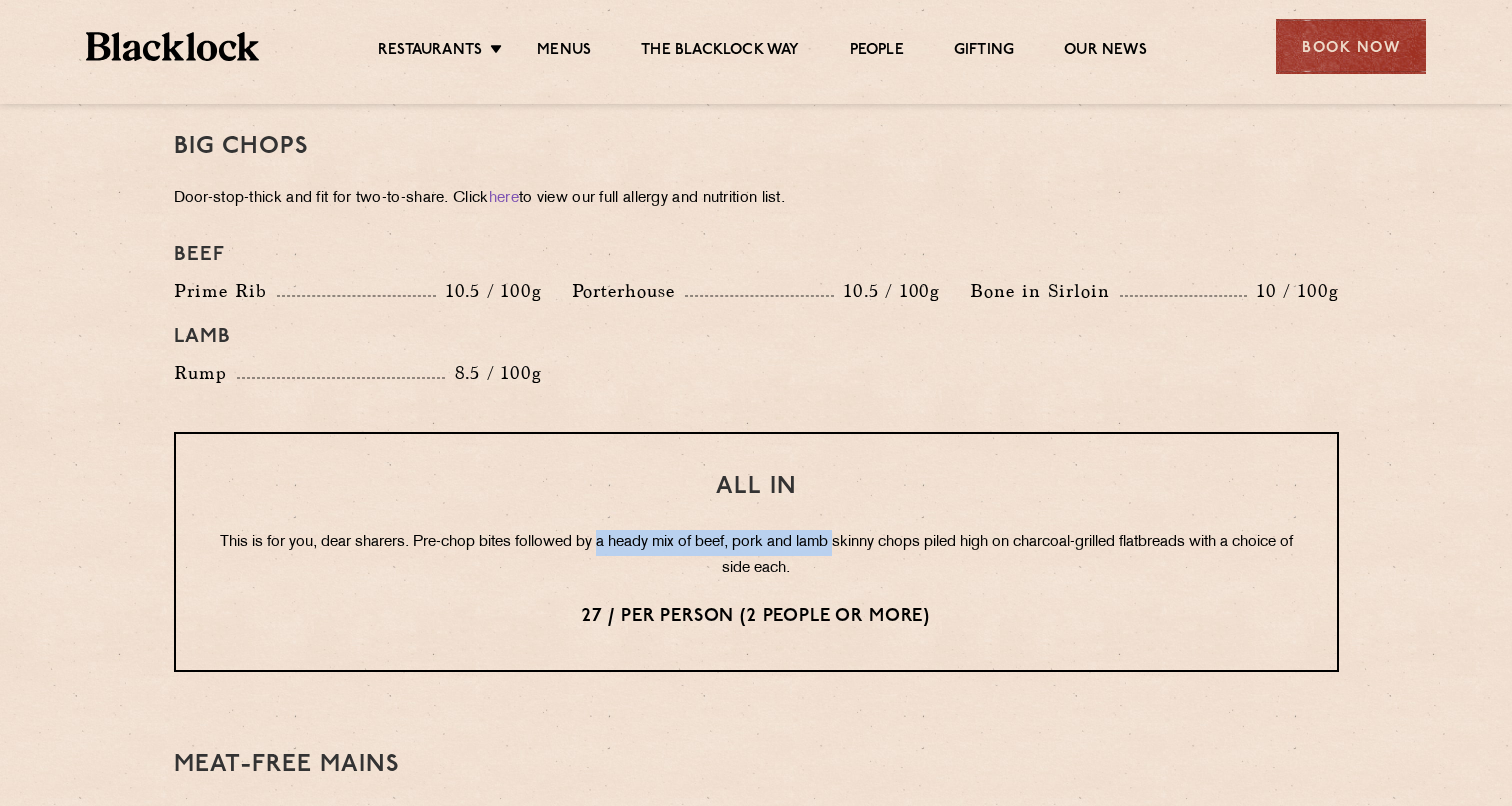 drag, startPoint x: 627, startPoint y: 537, endPoint x: 869, endPoint y: 537, distance: 242 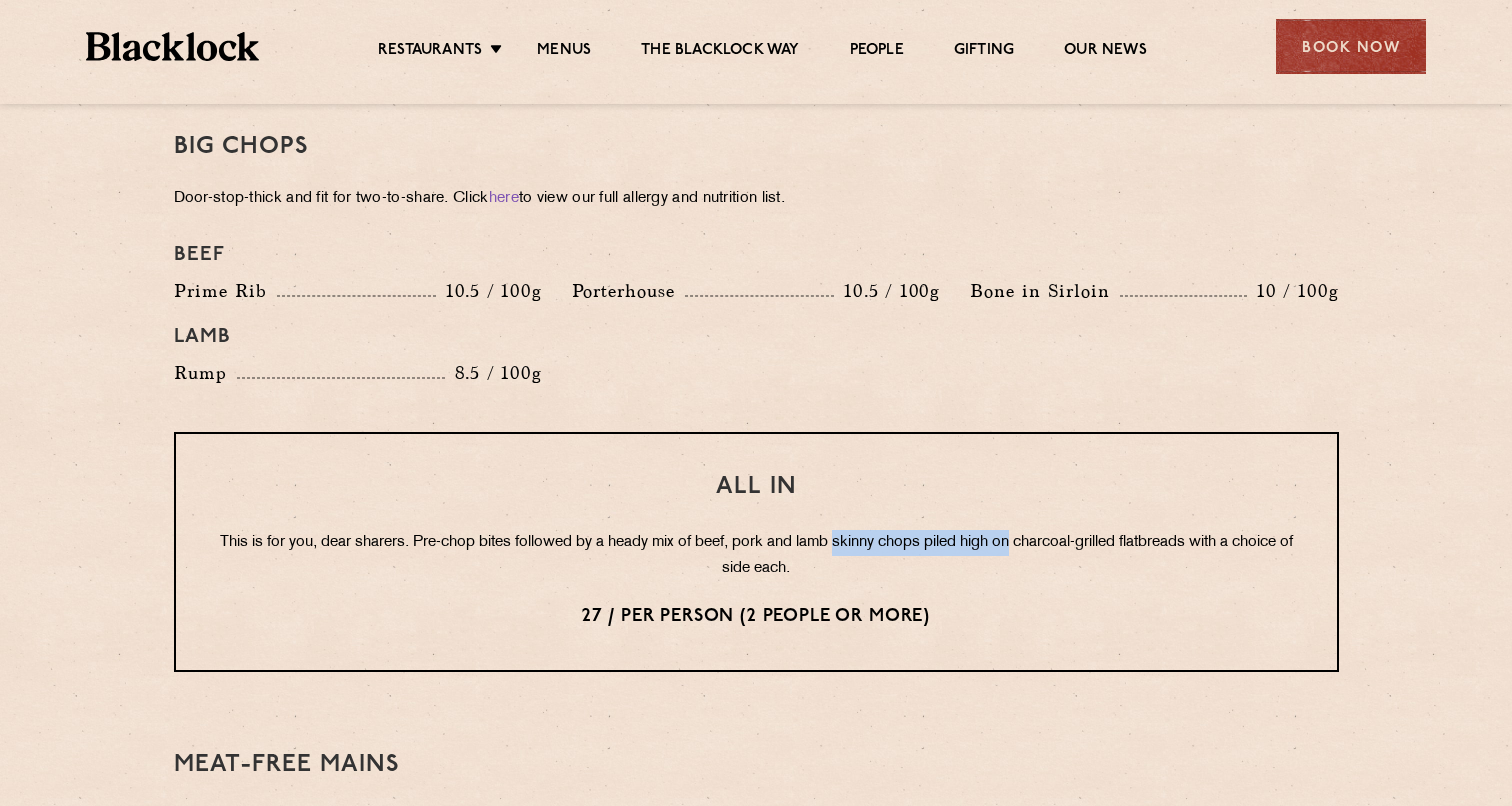 drag, startPoint x: 869, startPoint y: 537, endPoint x: 1038, endPoint y: 541, distance: 169.04733 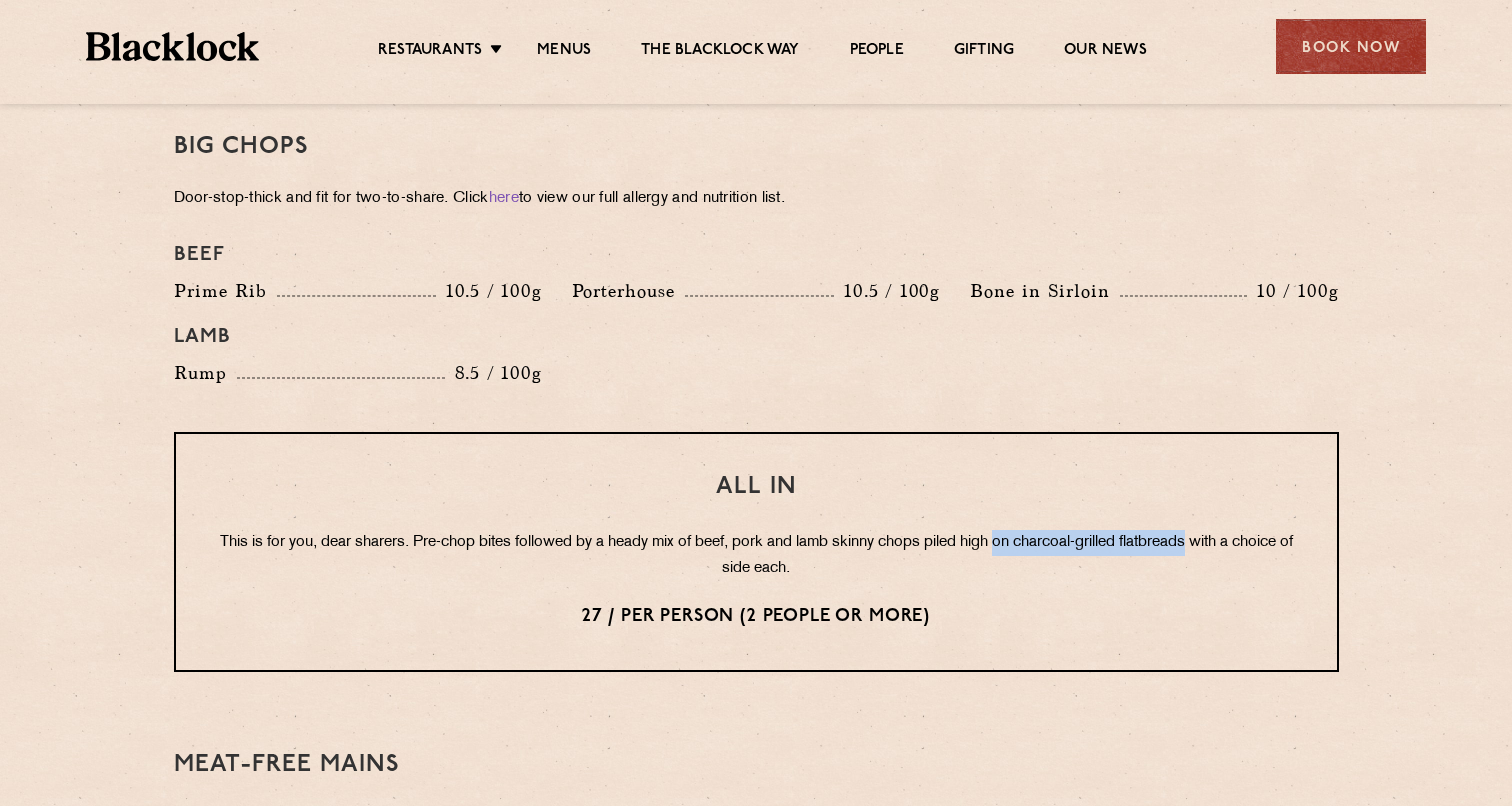 drag, startPoint x: 1038, startPoint y: 541, endPoint x: 1173, endPoint y: 541, distance: 135 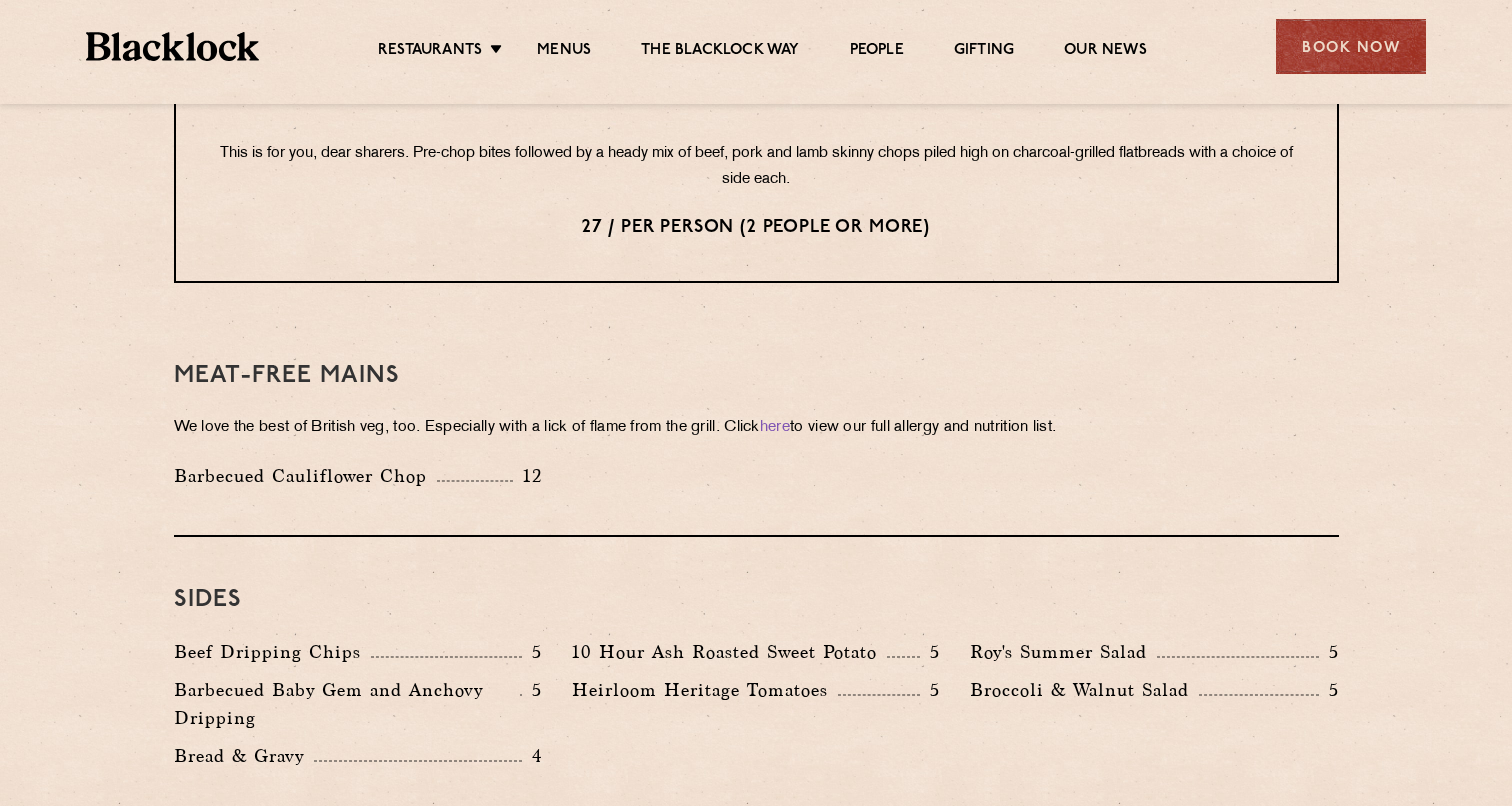 scroll, scrollTop: 2445, scrollLeft: 0, axis: vertical 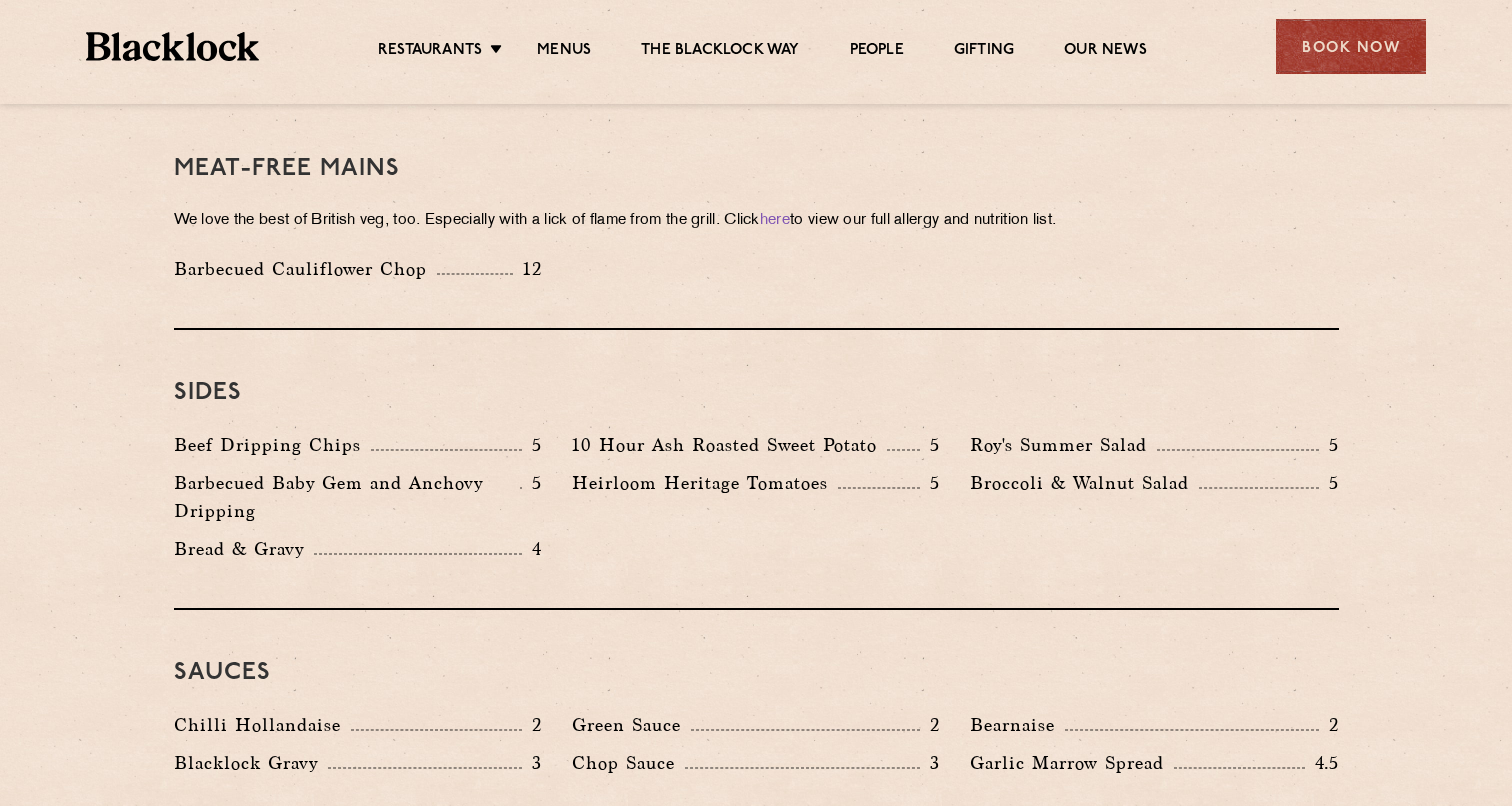 click on "Restaurants Soho City Shoreditch Covent Garden Canary Wharf Manchester Birmingham Menus The Blacklock Way People Gifting Our News Book Now" at bounding box center [756, 44] 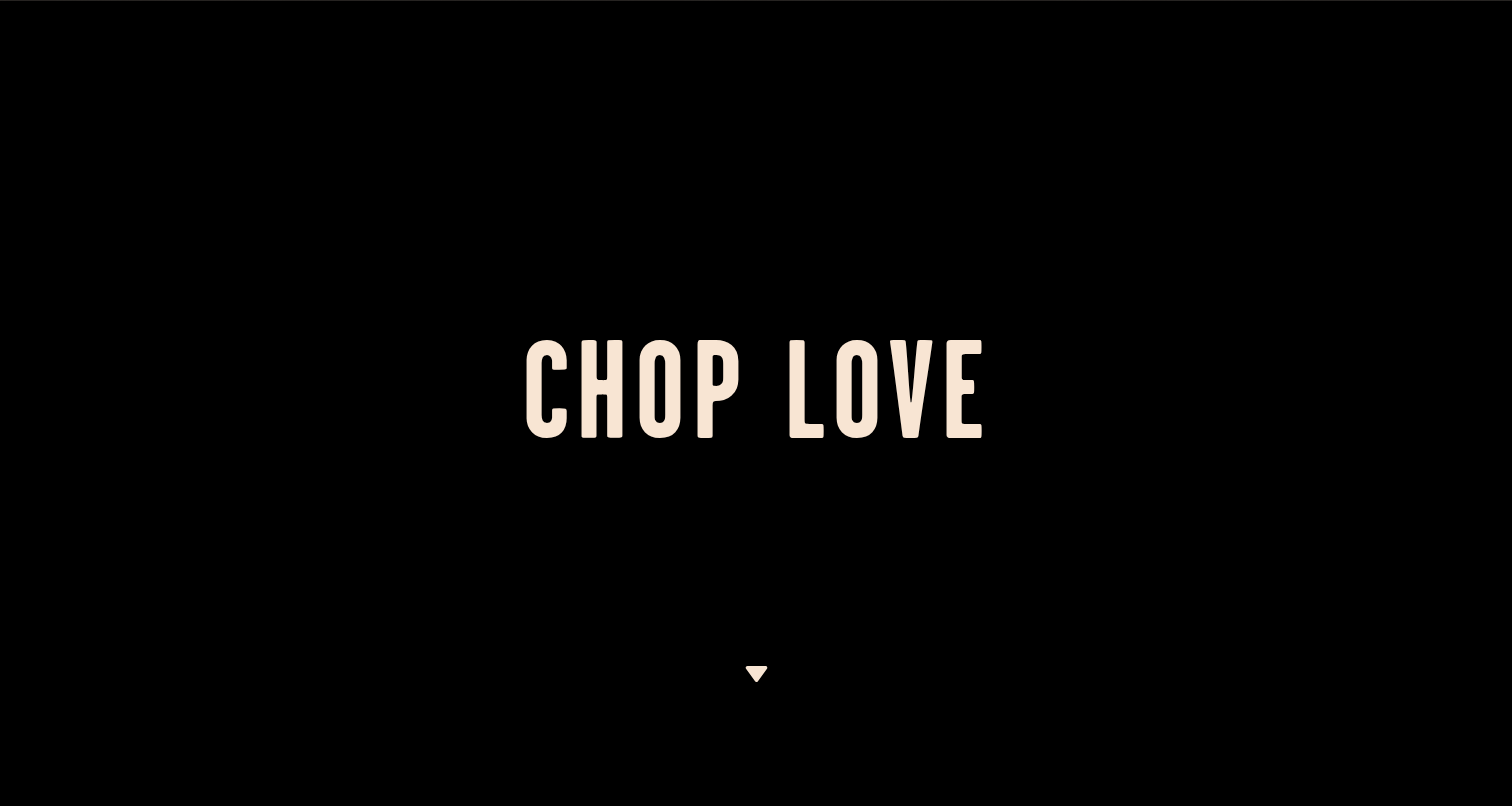 scroll, scrollTop: 0, scrollLeft: 0, axis: both 